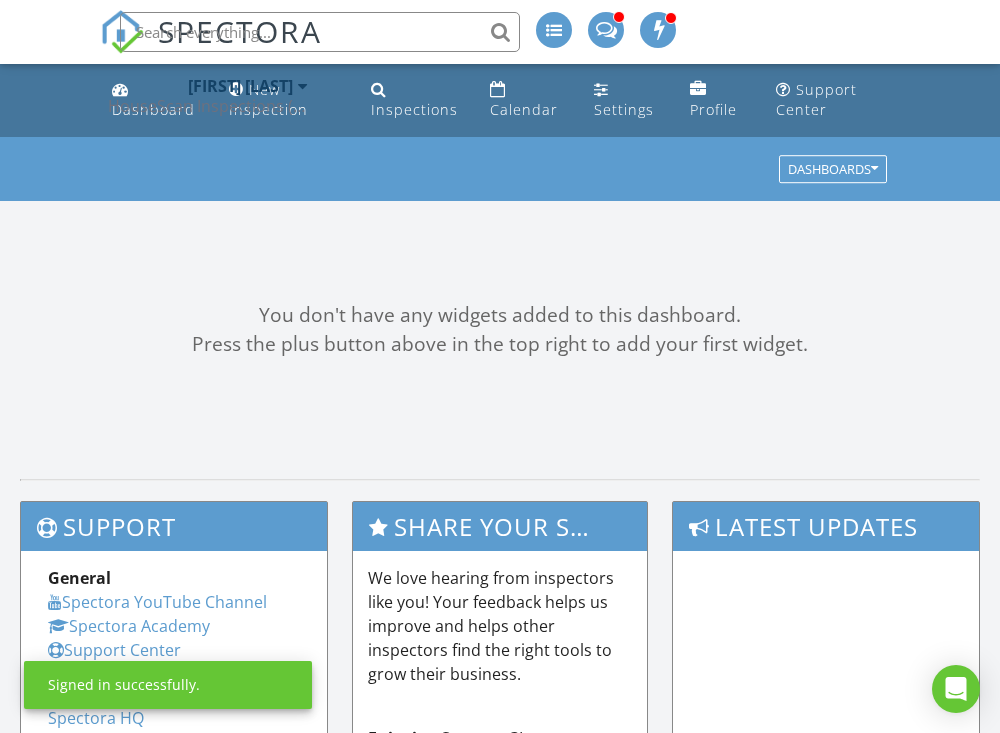 scroll, scrollTop: 0, scrollLeft: 0, axis: both 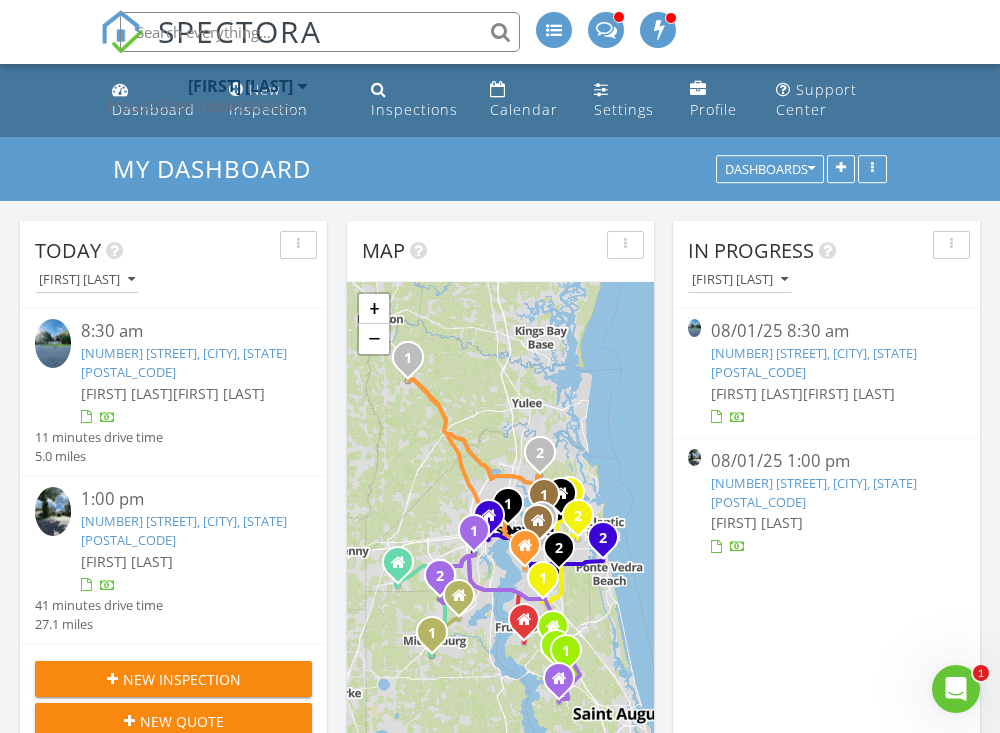 click on "3939 Palm Way, Jacksonville Beach, FL 32250" at bounding box center (814, 492) 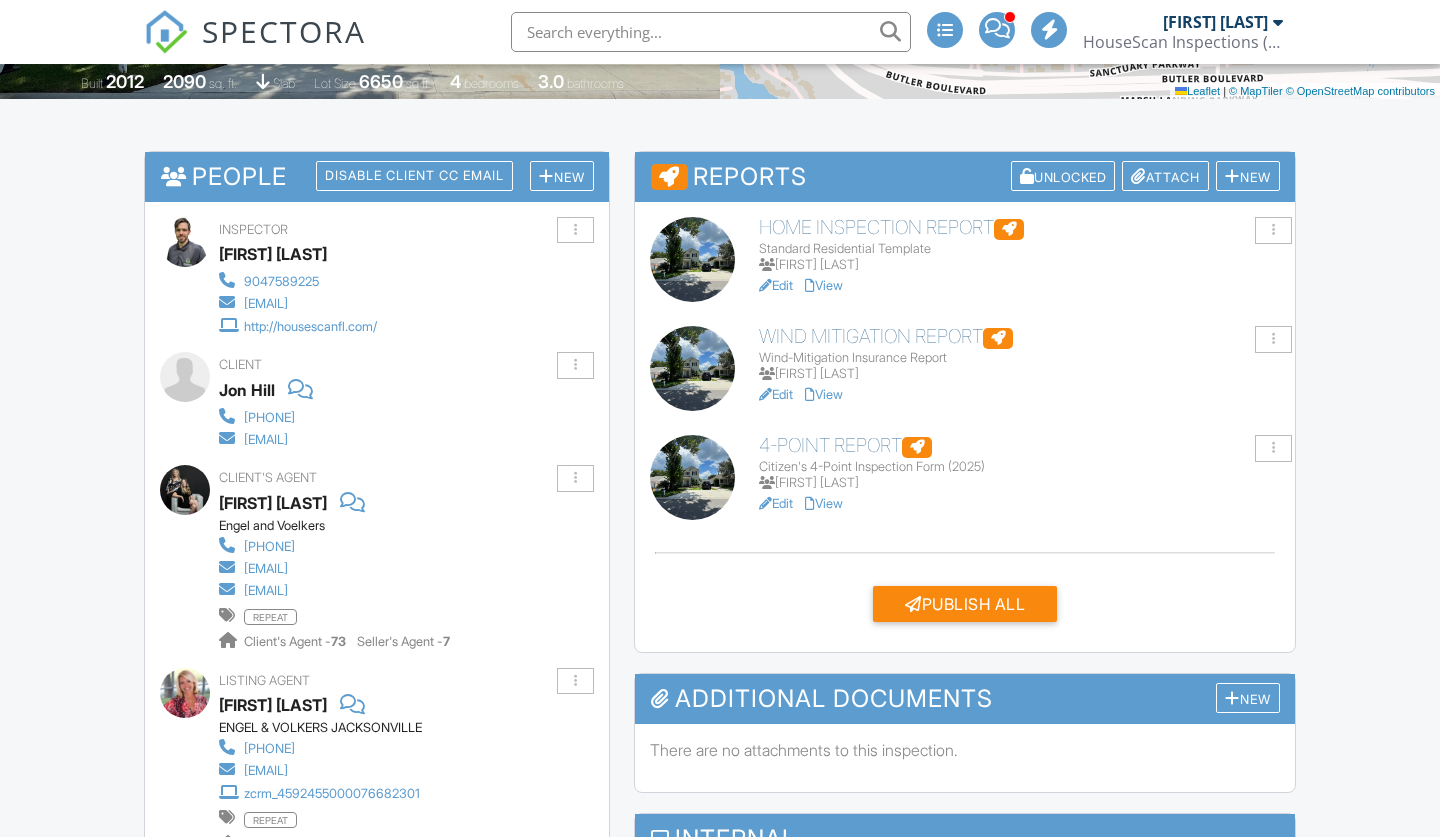 scroll, scrollTop: 0, scrollLeft: 0, axis: both 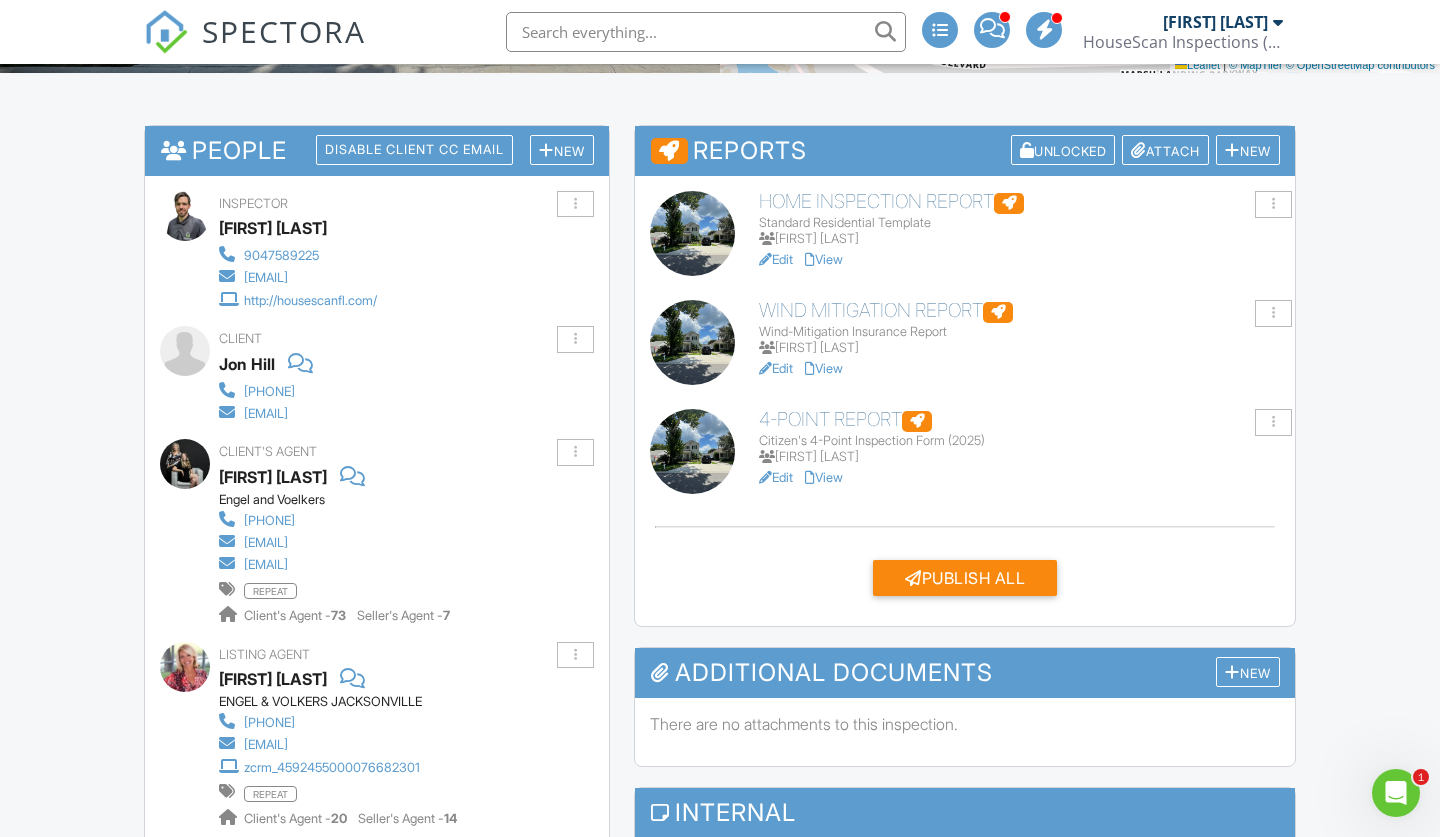 click on "View" at bounding box center [824, 477] 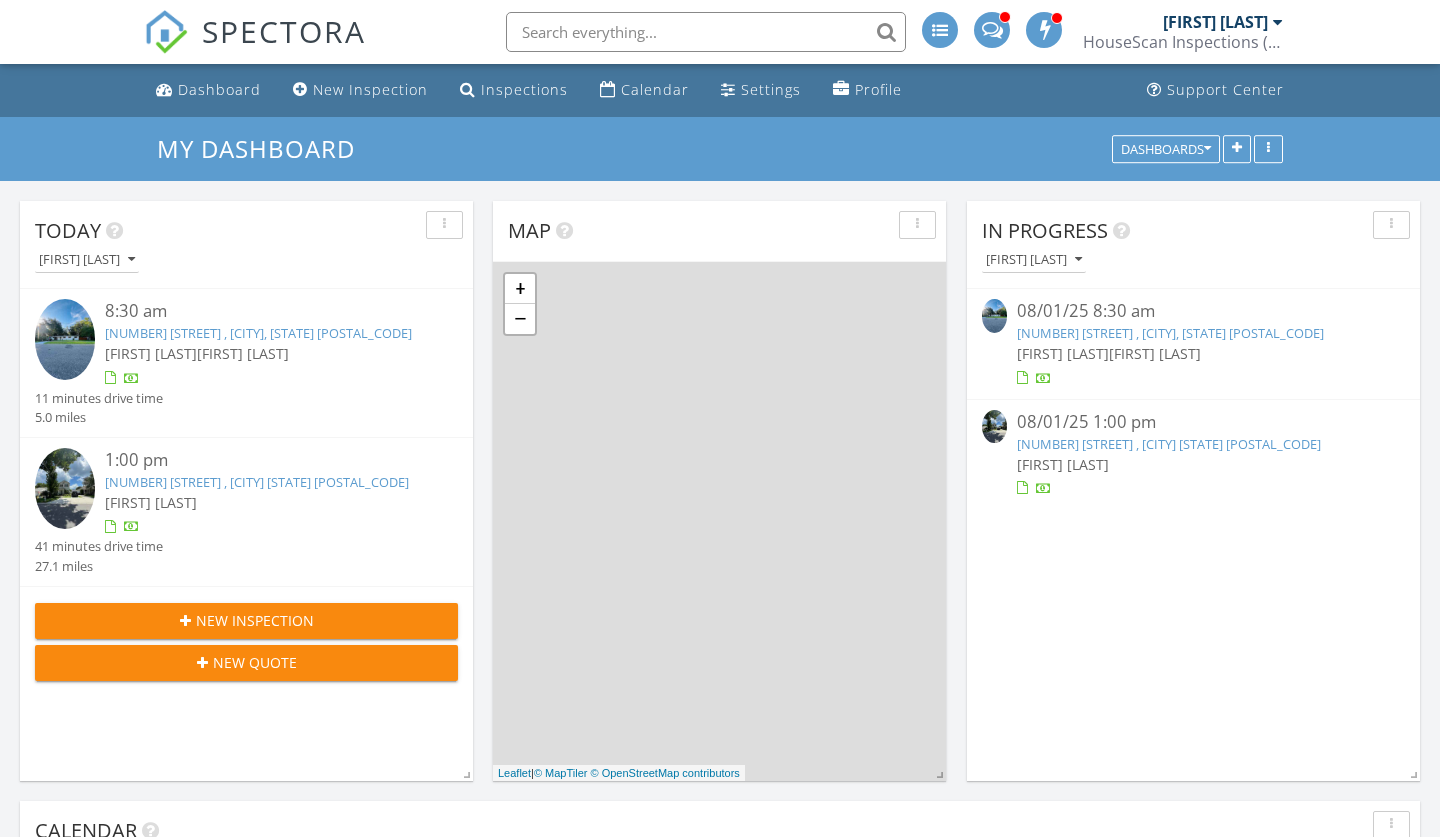 scroll, scrollTop: 0, scrollLeft: 0, axis: both 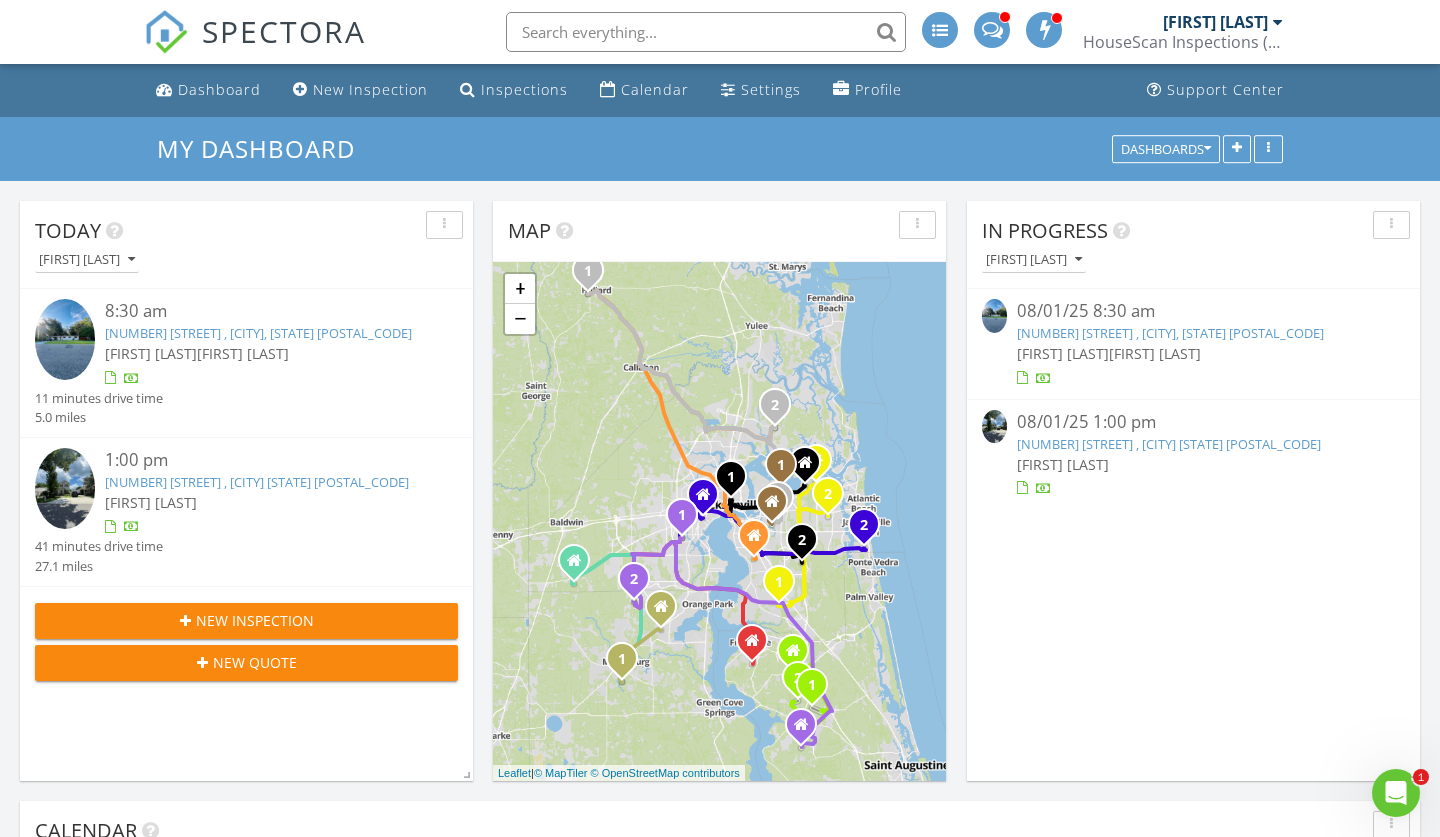 click on "3939 Palm Way, Jacksonville Beach, FL 32250" at bounding box center (1169, 444) 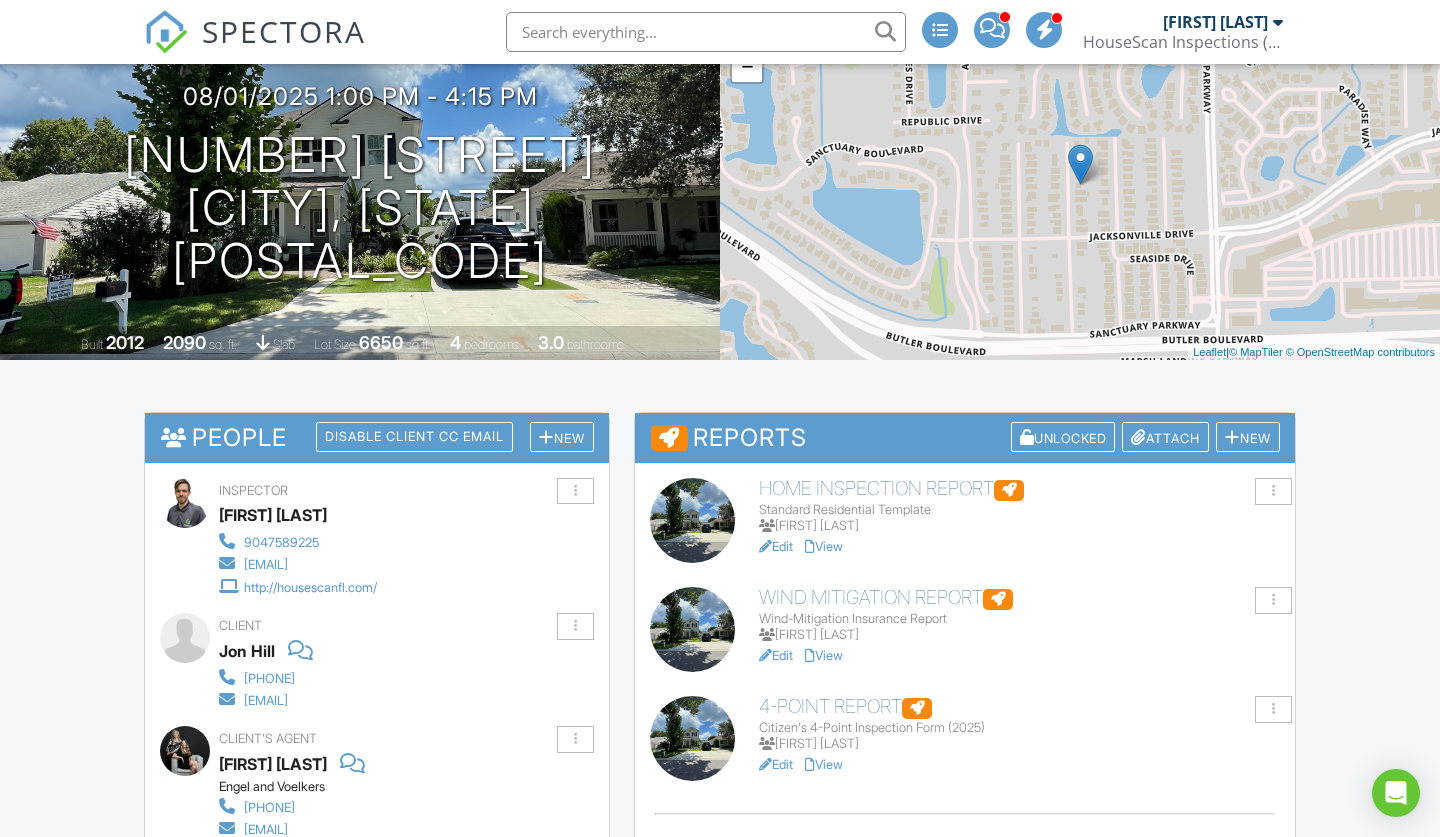 scroll, scrollTop: 174, scrollLeft: 0, axis: vertical 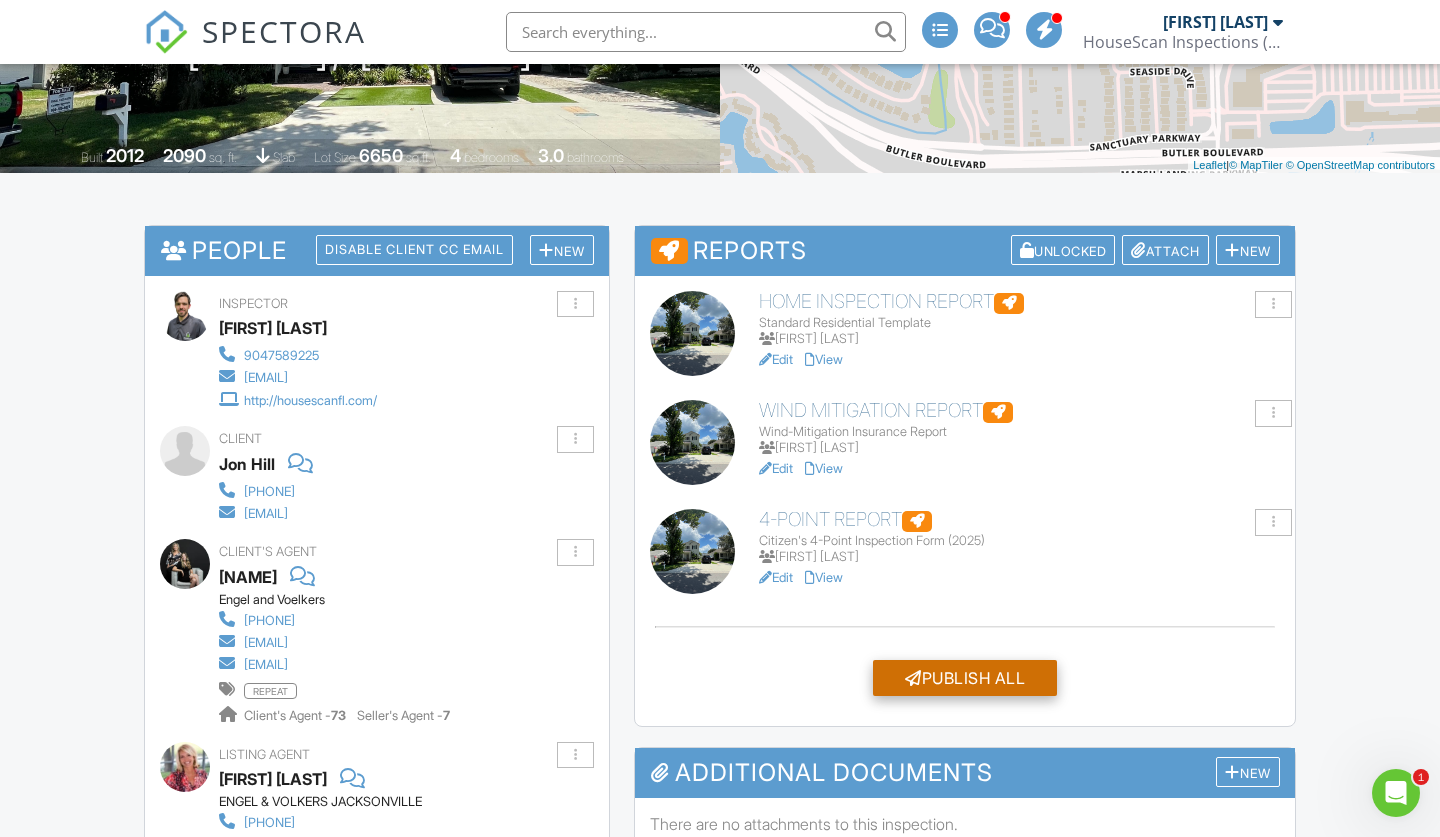 click on "Publish All" at bounding box center [965, 678] 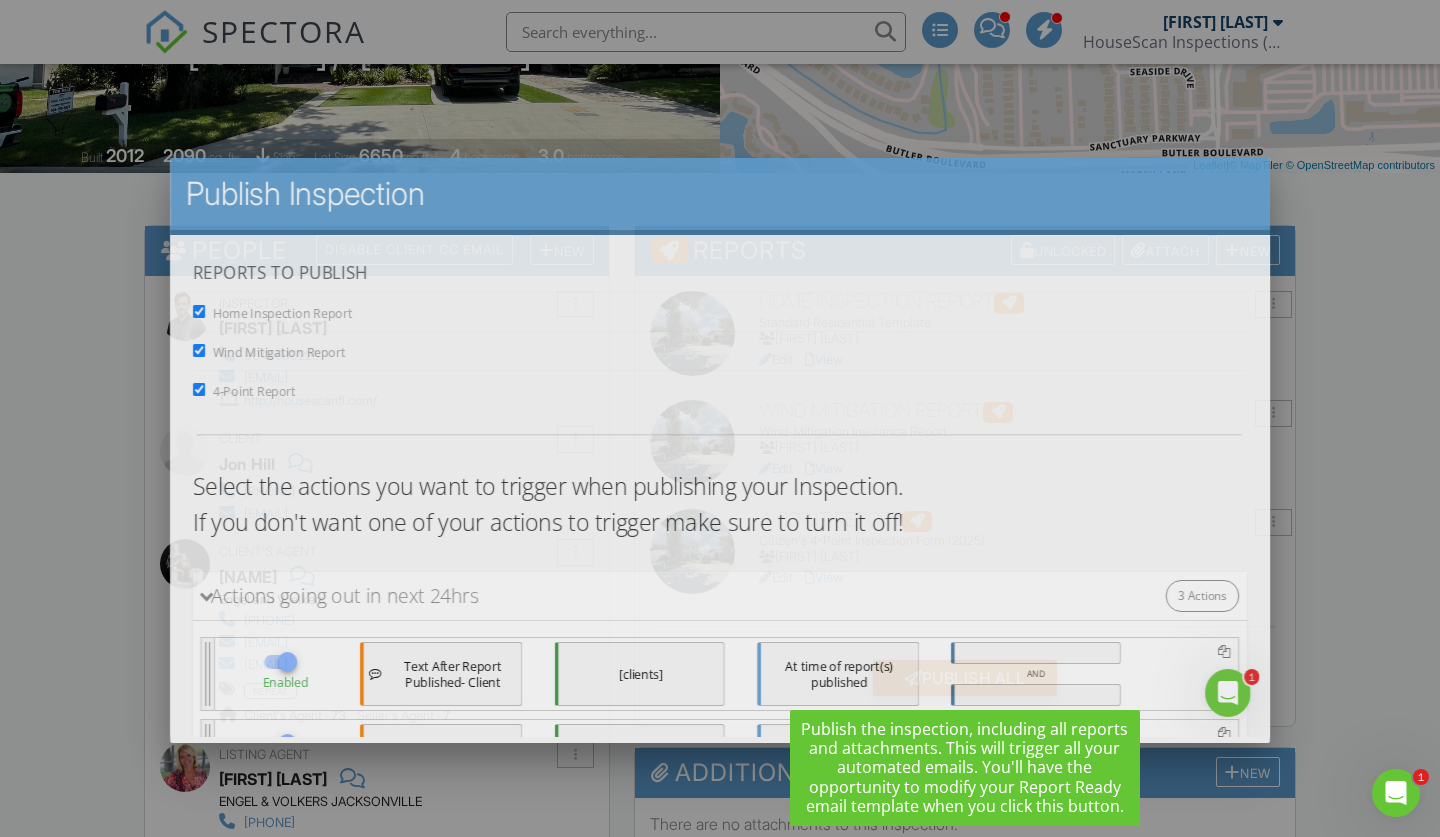 scroll, scrollTop: 0, scrollLeft: 0, axis: both 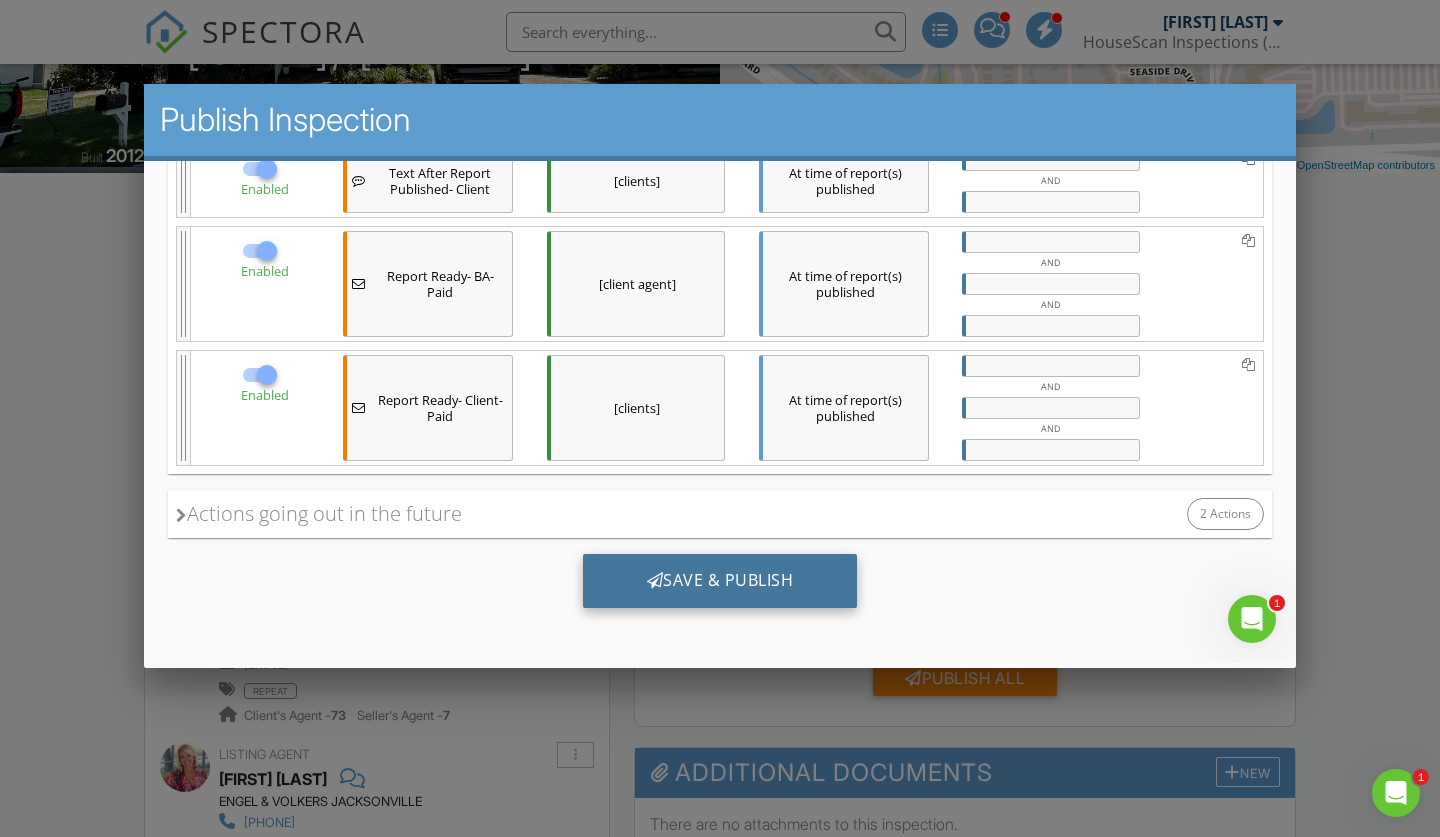 click on "Save & Publish" at bounding box center [720, 580] 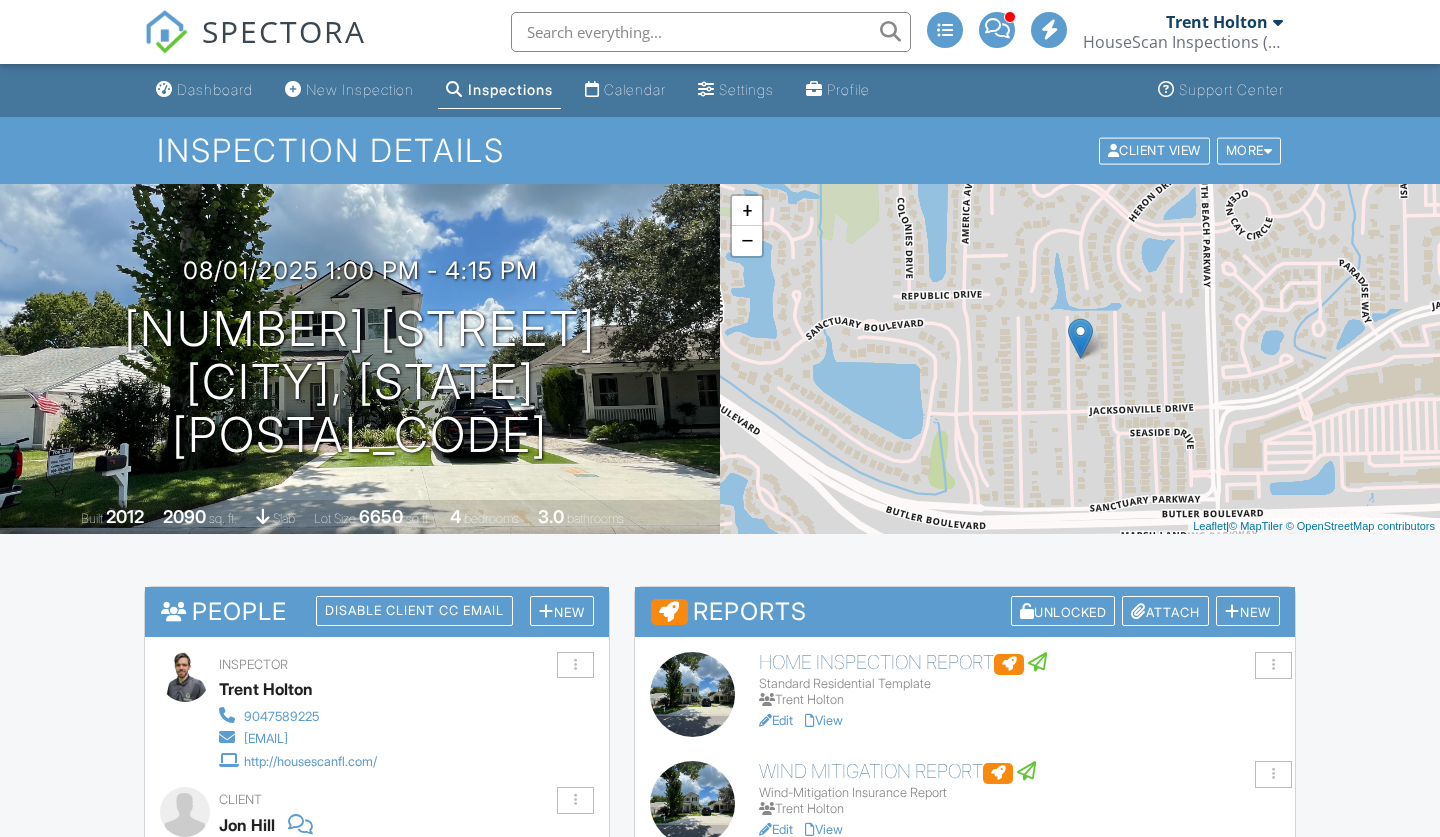 scroll, scrollTop: 0, scrollLeft: 0, axis: both 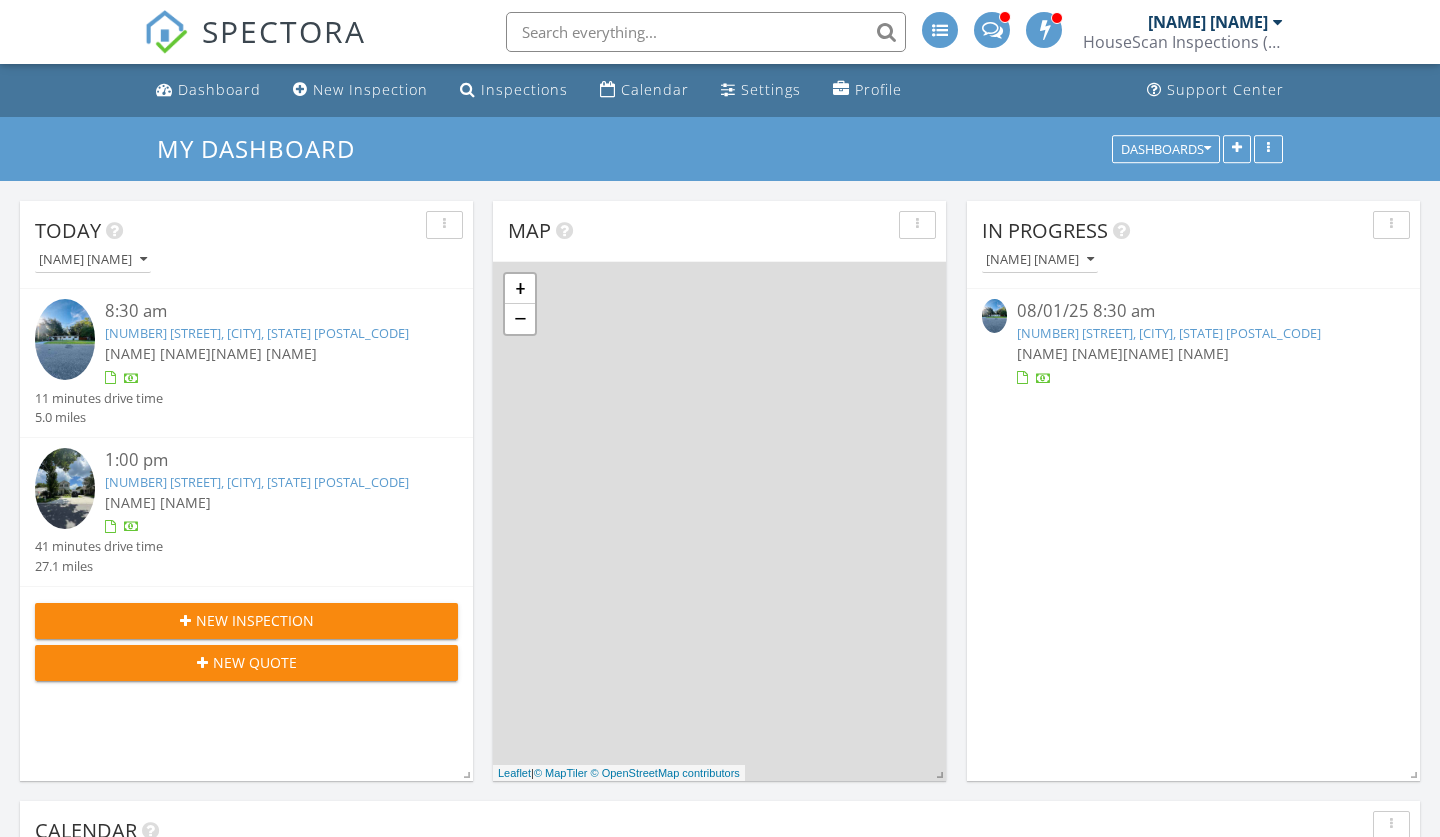 click on "[NUMBER] [STREET], [CITY], [STATE] [POSTAL_CODE]" at bounding box center [1169, 333] 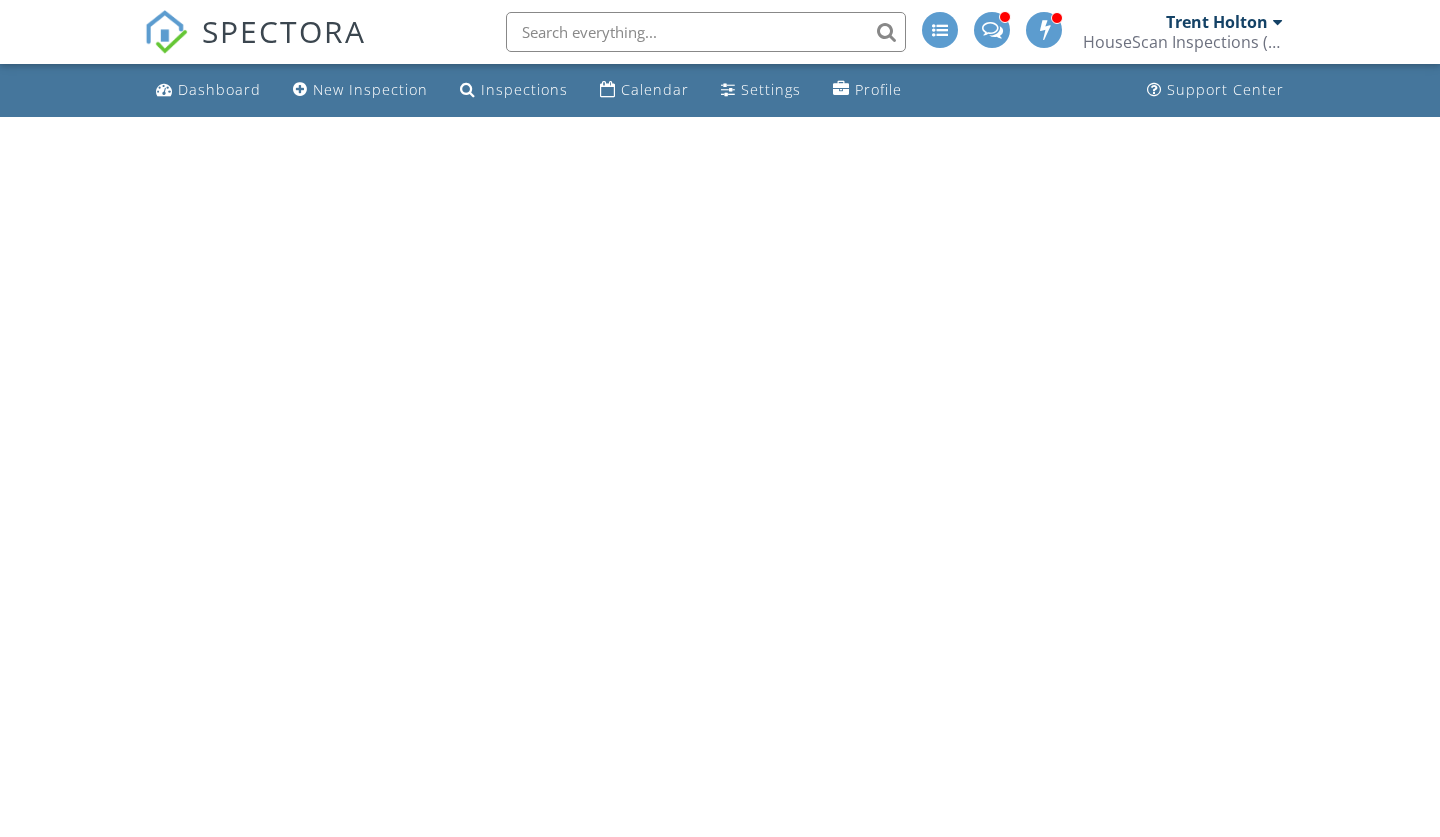 scroll, scrollTop: 0, scrollLeft: 0, axis: both 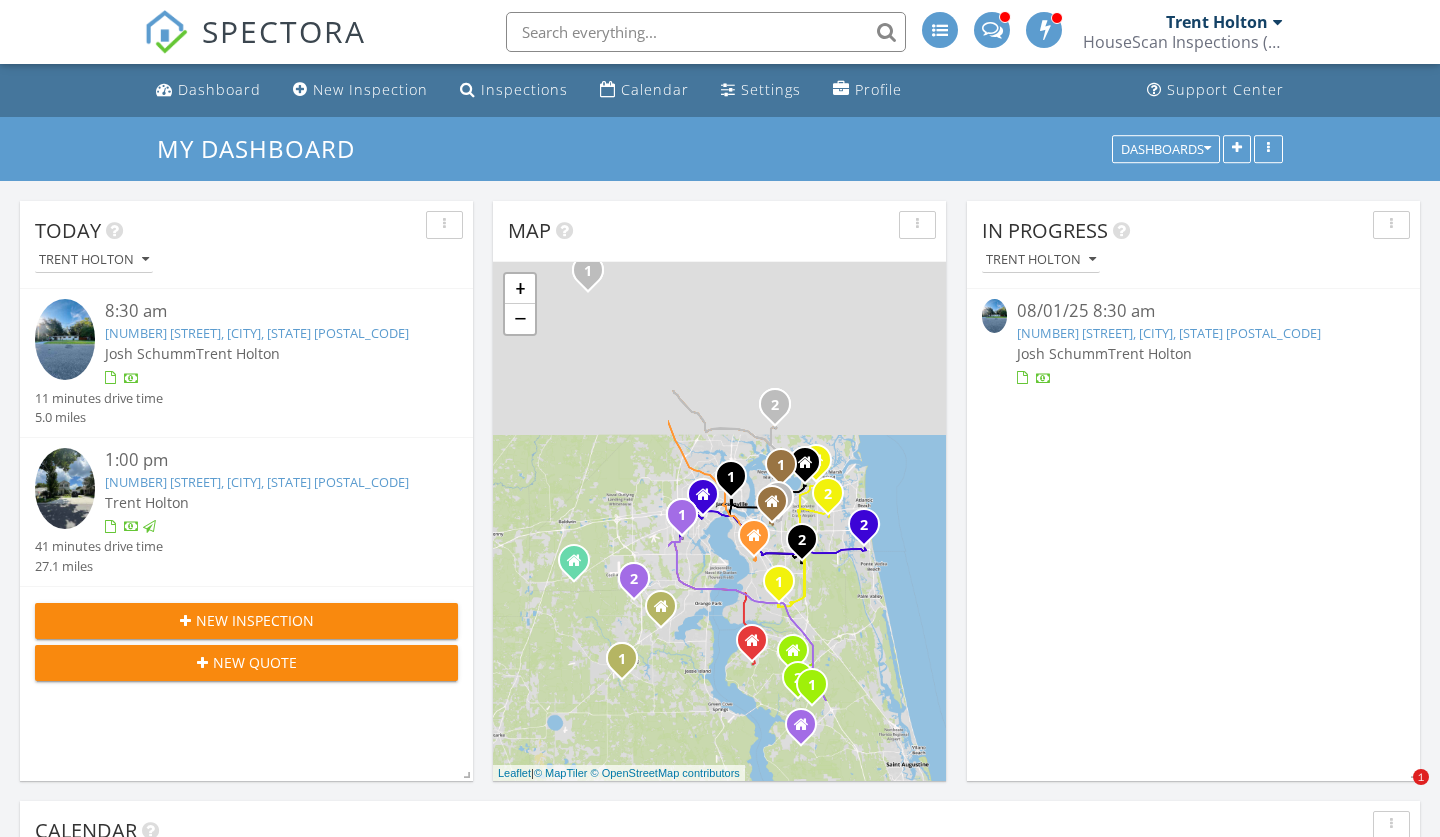 click on "[NUMBER] [STREET], [CITY], [STATE] [POSTAL_CODE]" at bounding box center [1169, 333] 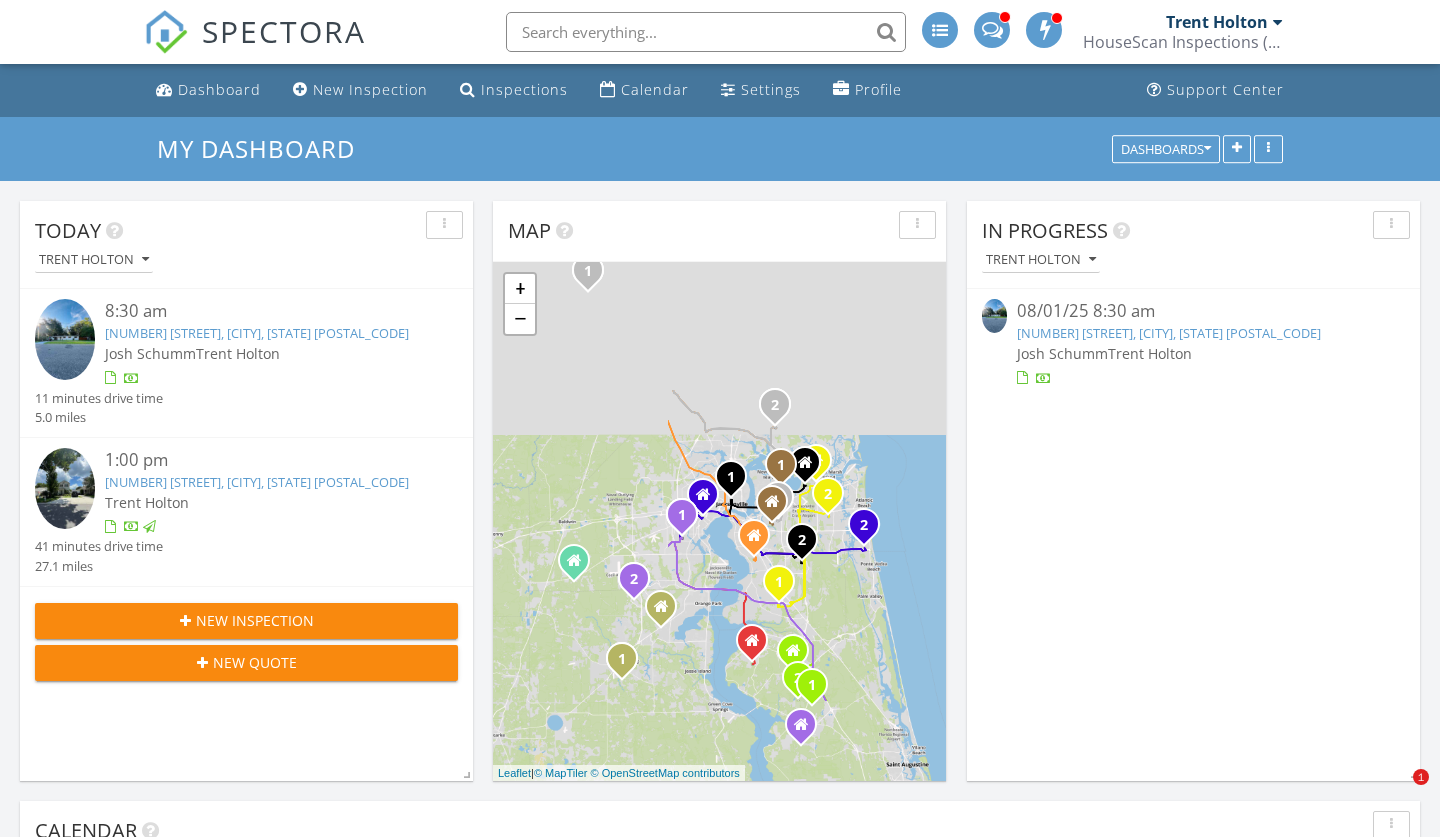 scroll, scrollTop: 10, scrollLeft: 10, axis: both 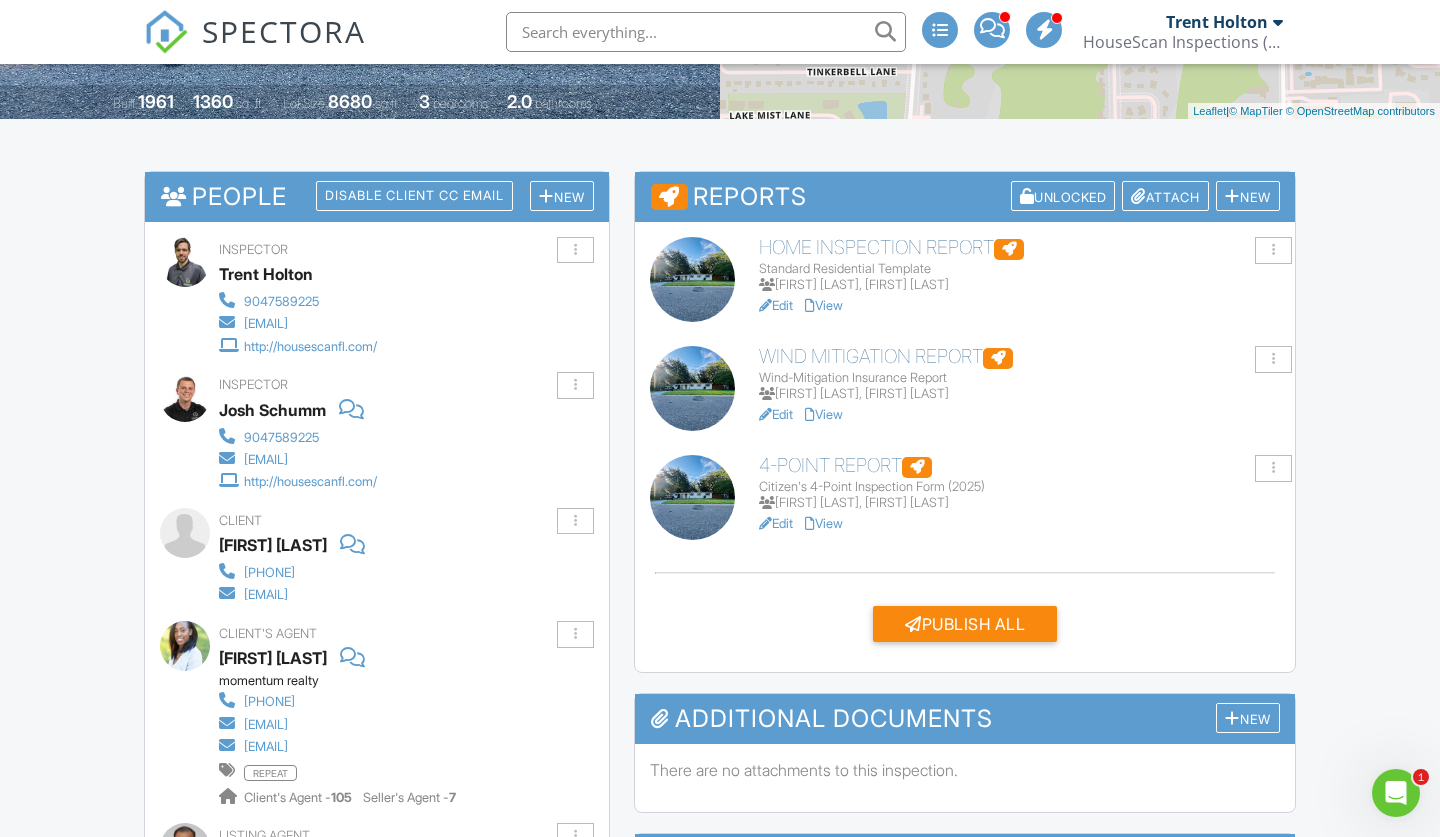 click on "View" at bounding box center [824, 523] 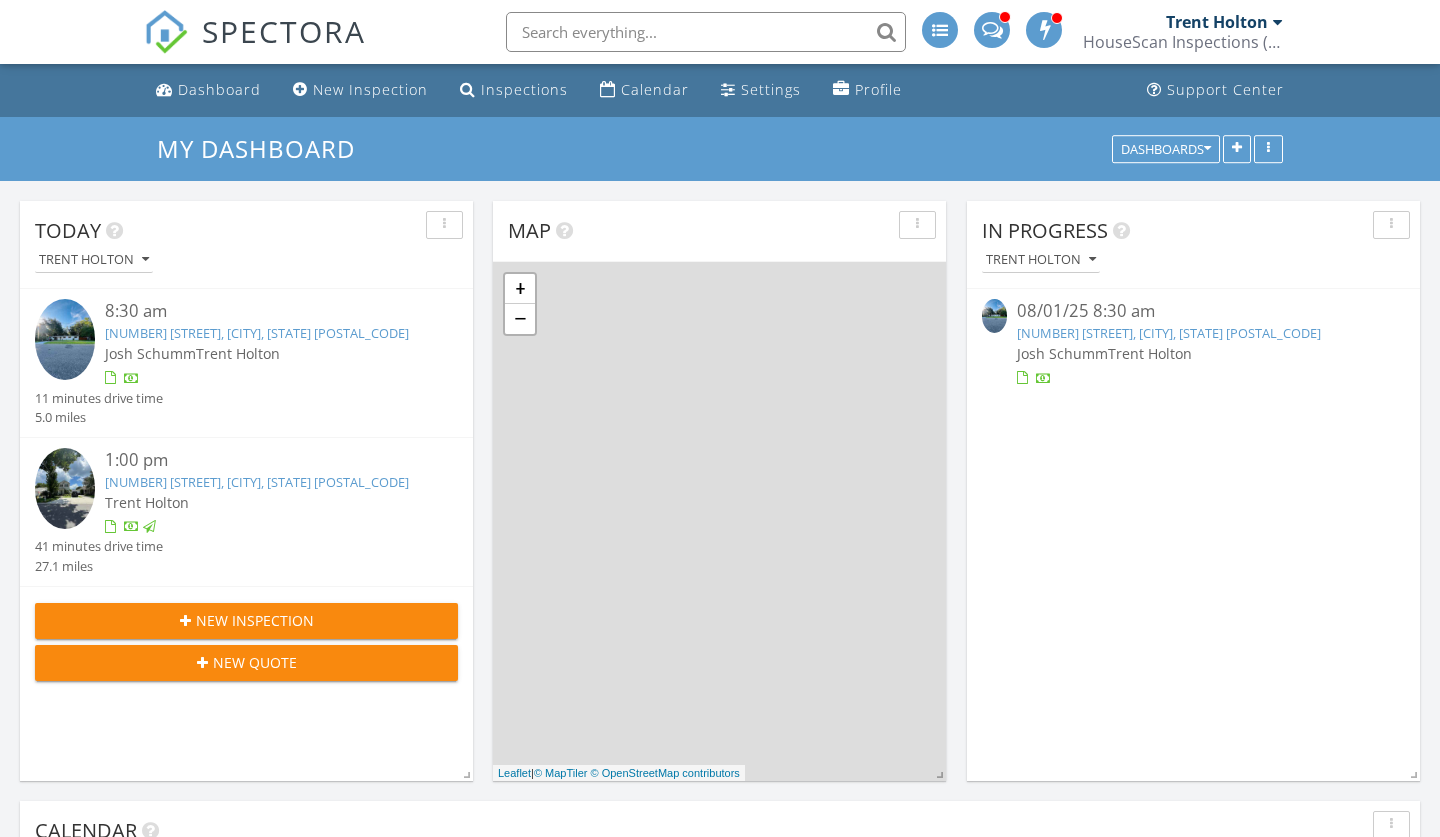 click on "[NUMBER] [STREET], [CITY], [STATE] [POSTAL_CODE]" at bounding box center [1169, 333] 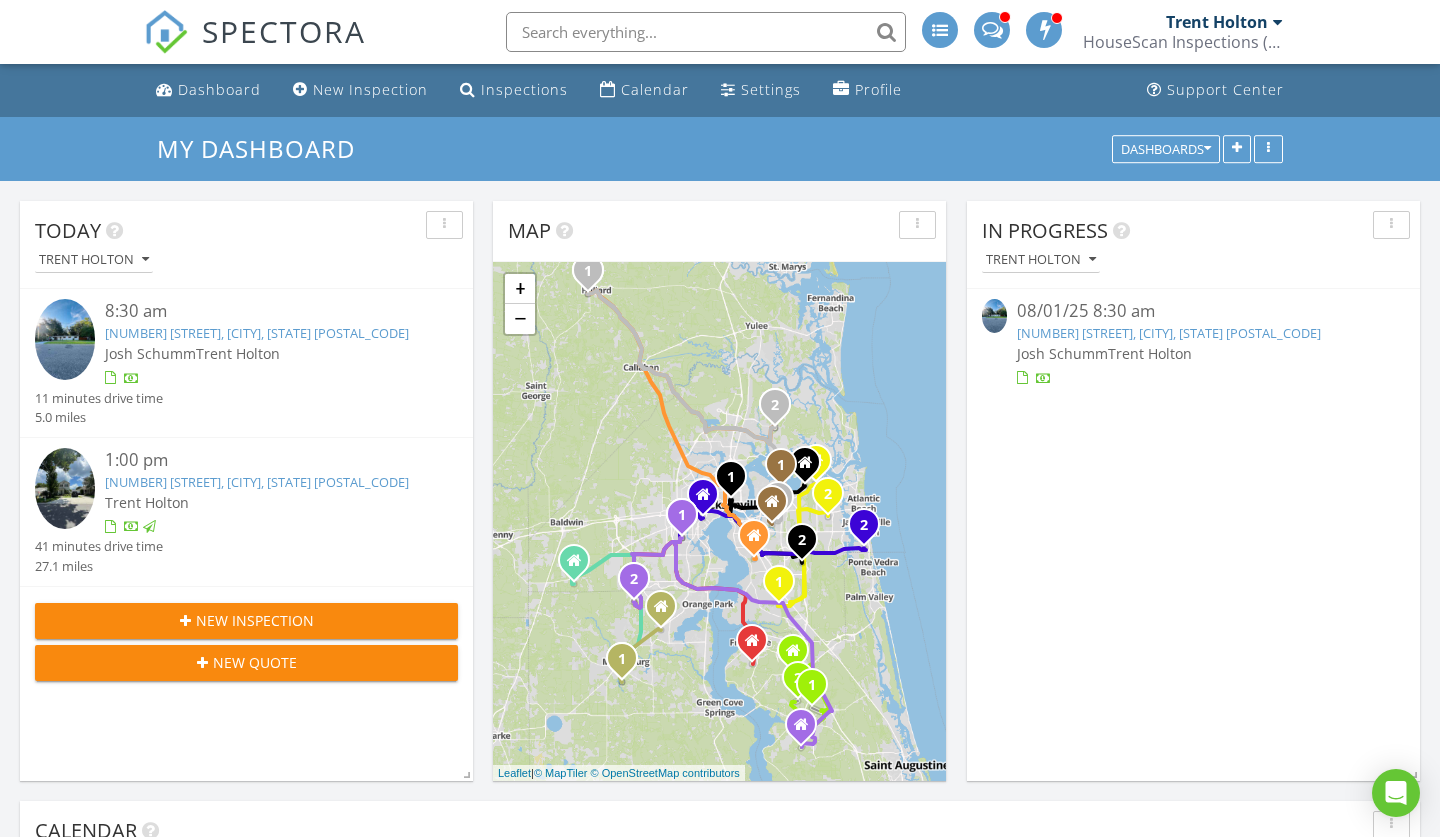 scroll, scrollTop: 0, scrollLeft: 0, axis: both 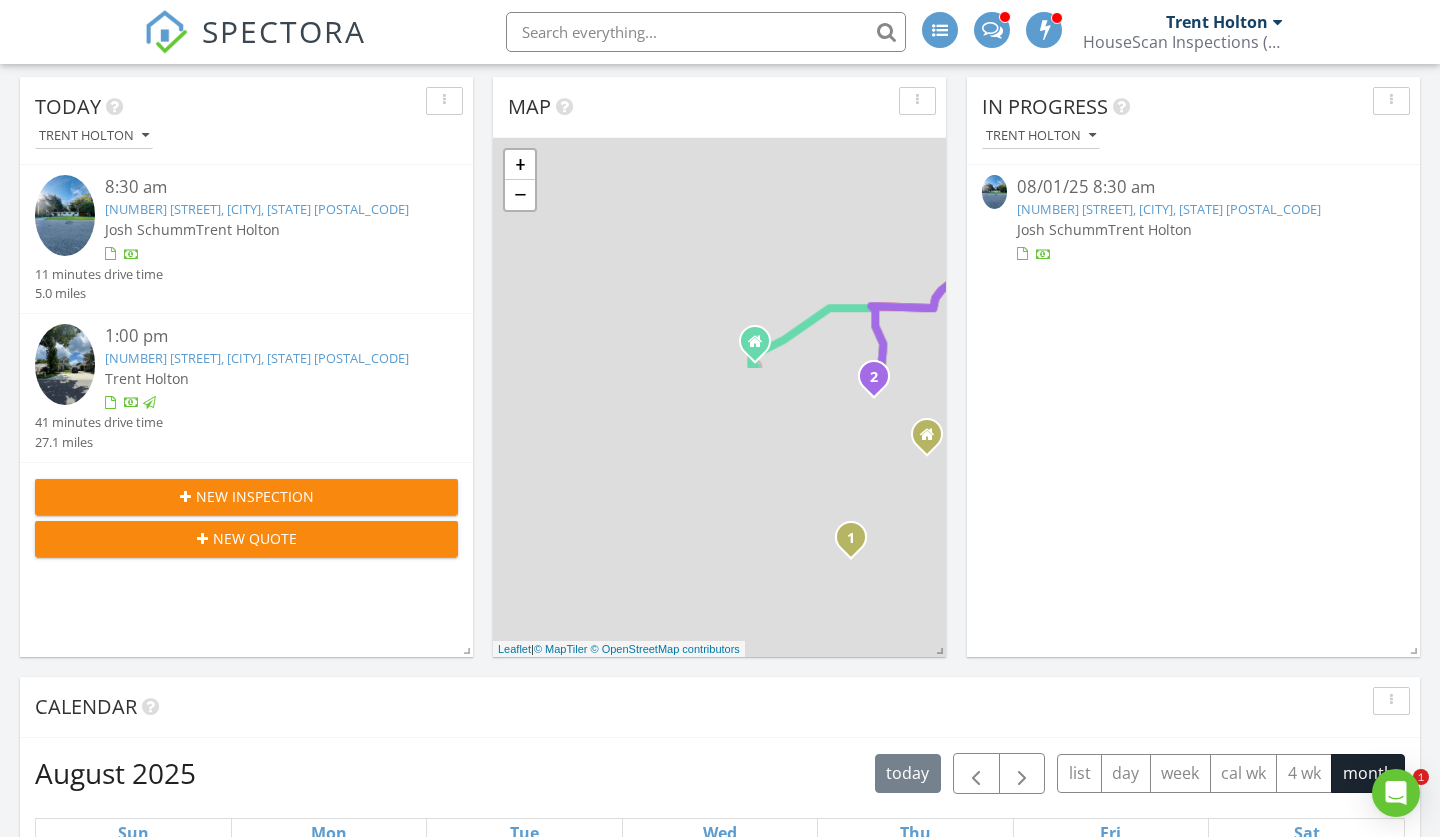 click on "[NUMBER] [STREET], [CITY], [STATE] [POSTAL_CODE]" at bounding box center [1169, 209] 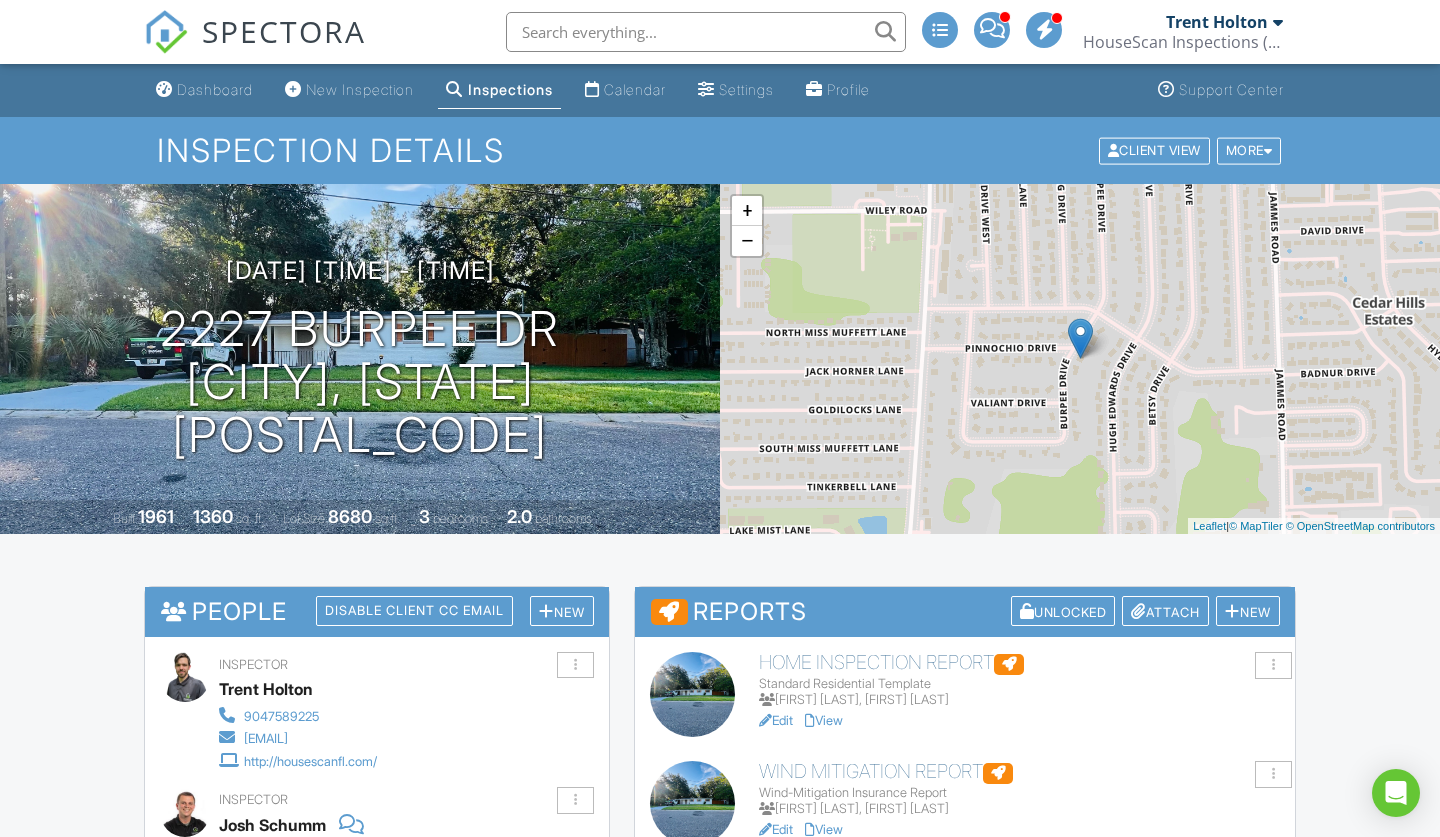 scroll, scrollTop: 0, scrollLeft: 0, axis: both 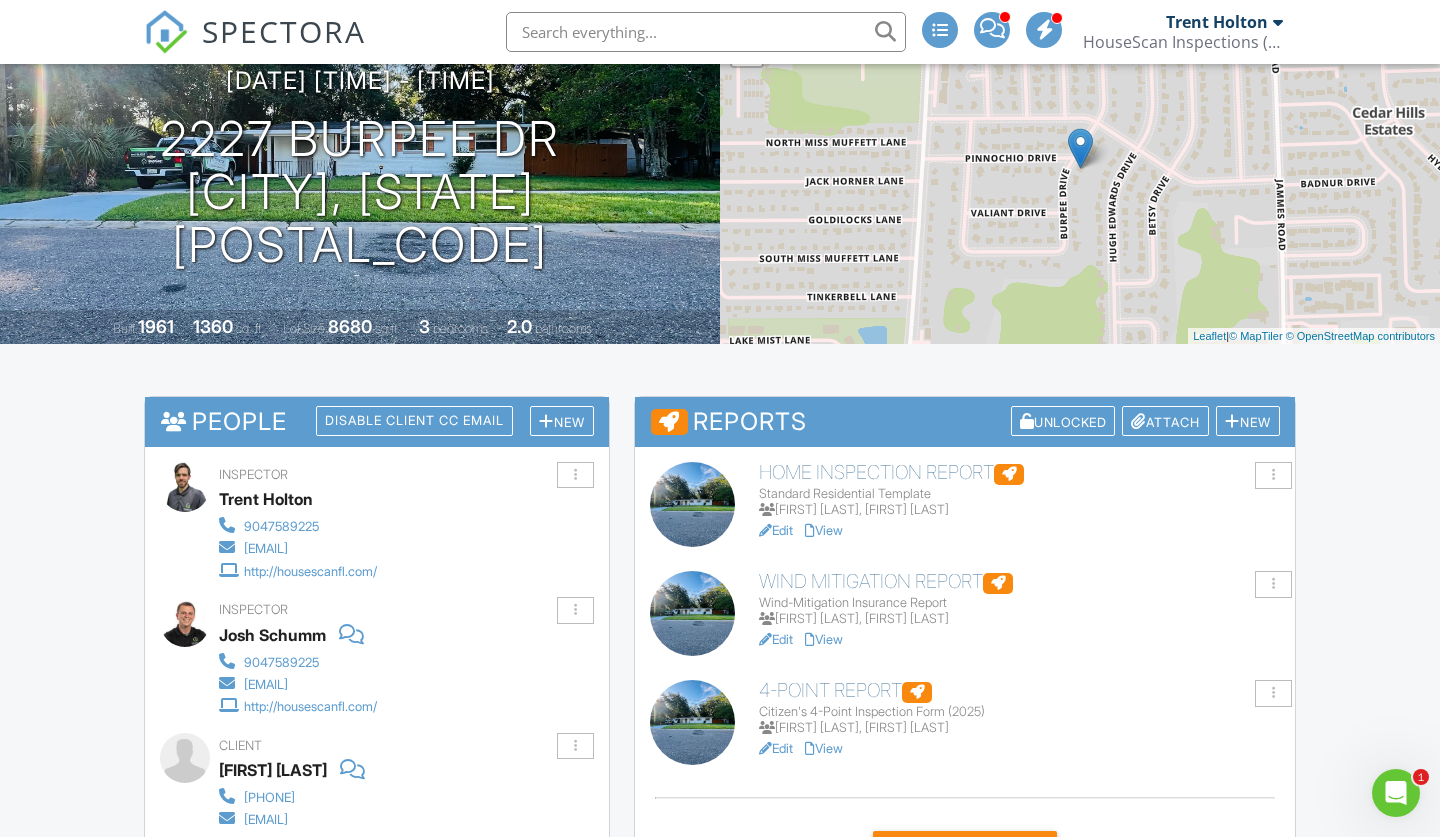 click on "View" at bounding box center (824, 639) 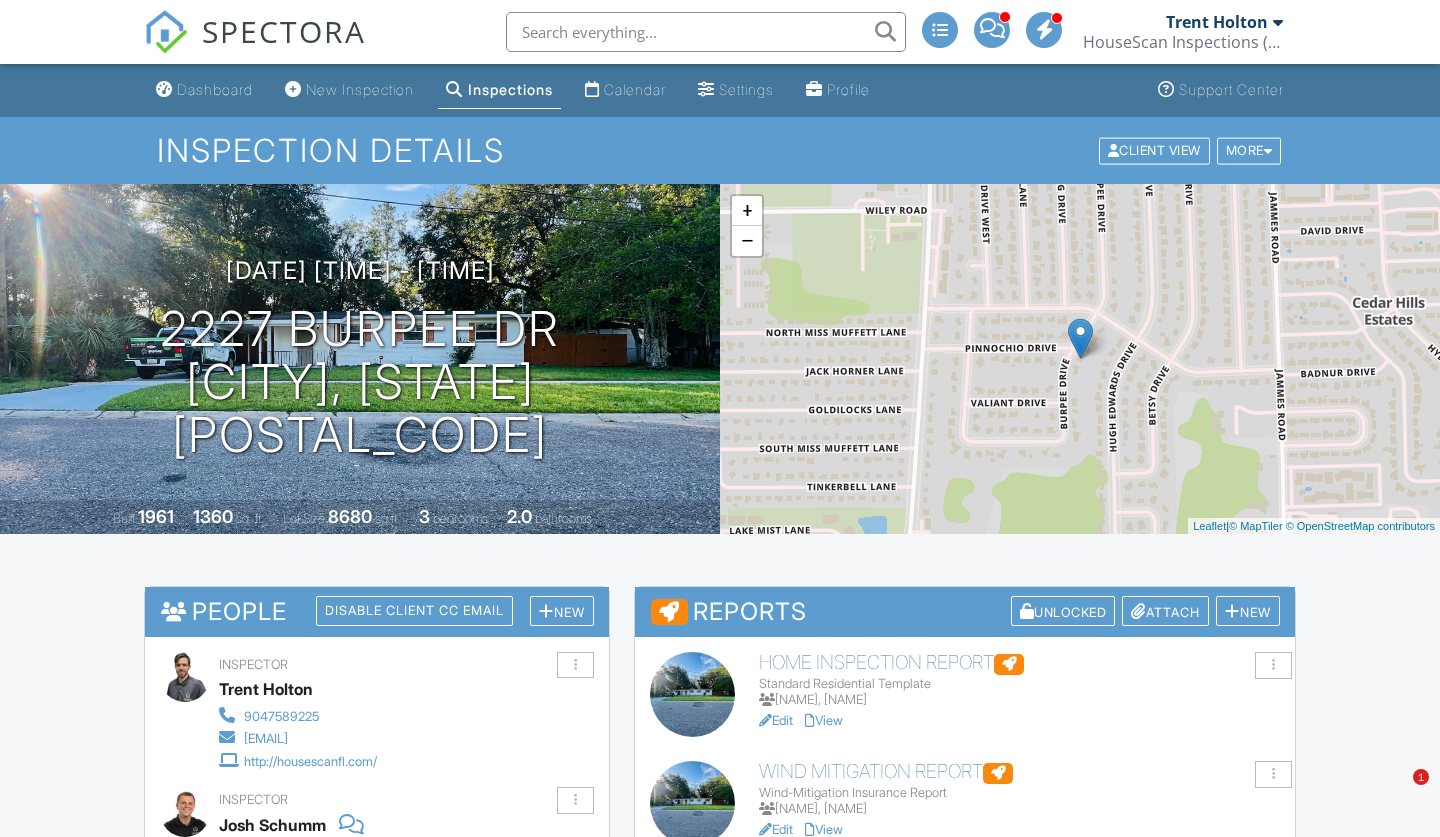 scroll, scrollTop: 0, scrollLeft: 0, axis: both 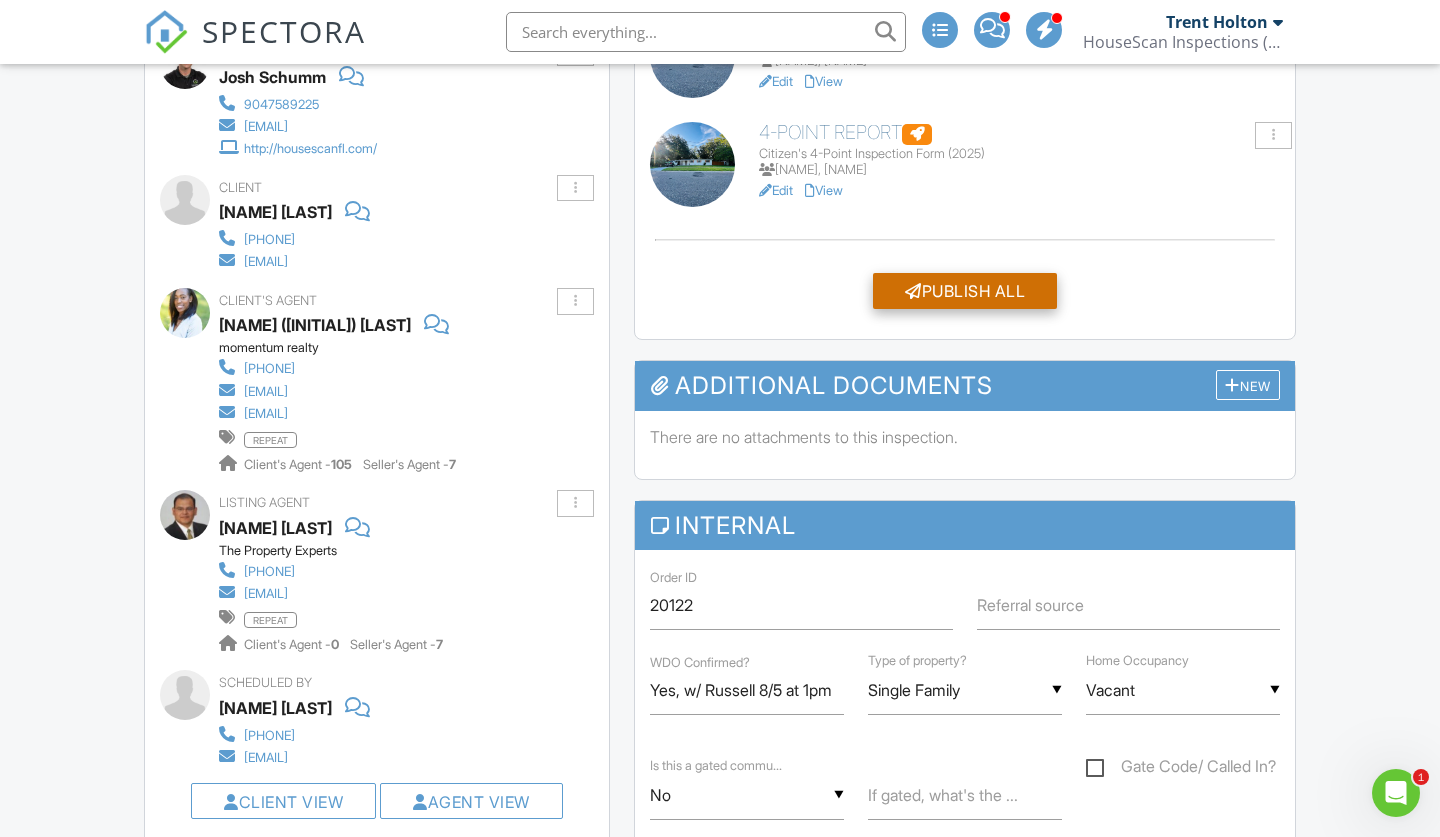 click on "Publish All" at bounding box center (965, 291) 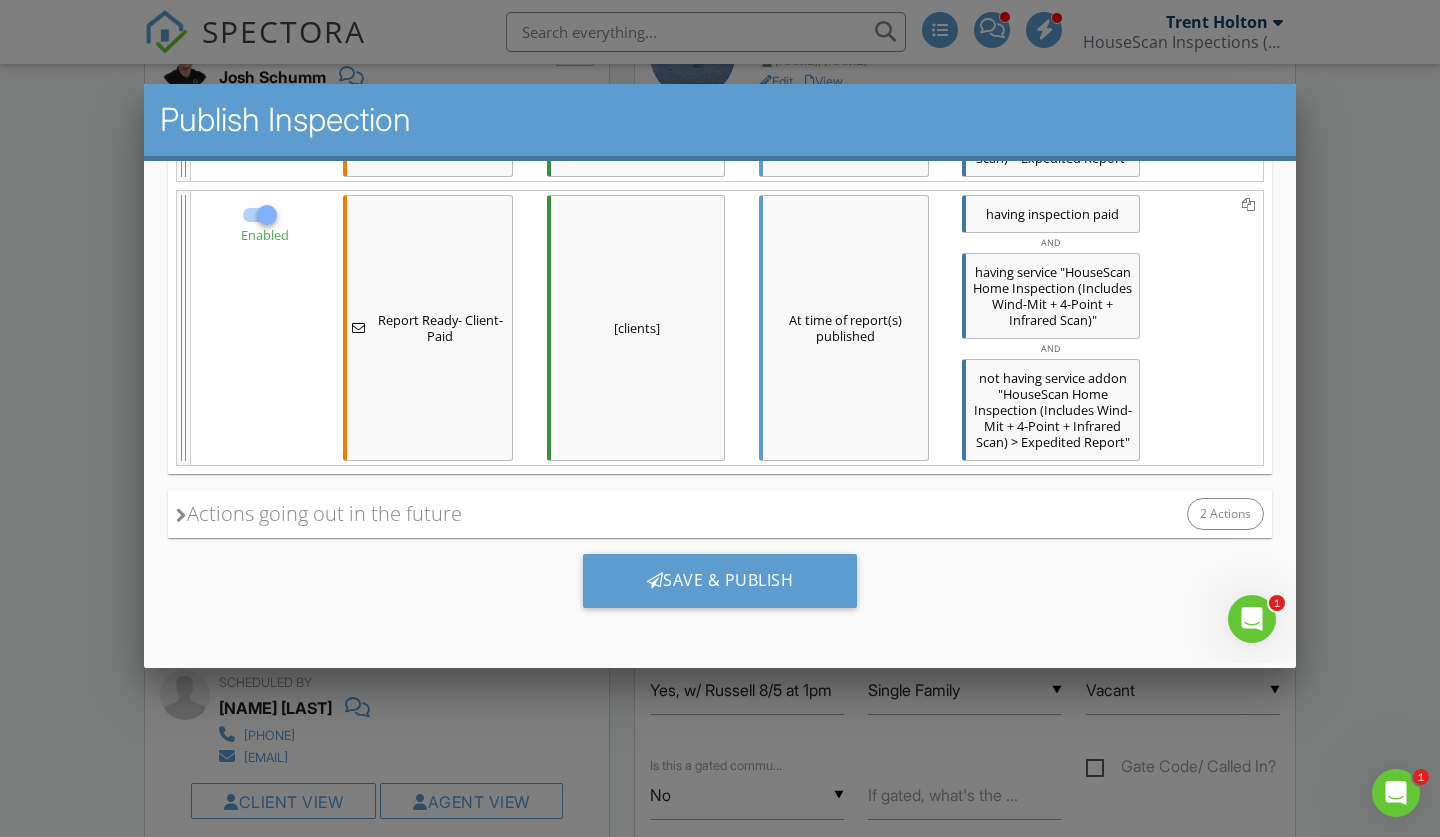 scroll, scrollTop: 884, scrollLeft: 0, axis: vertical 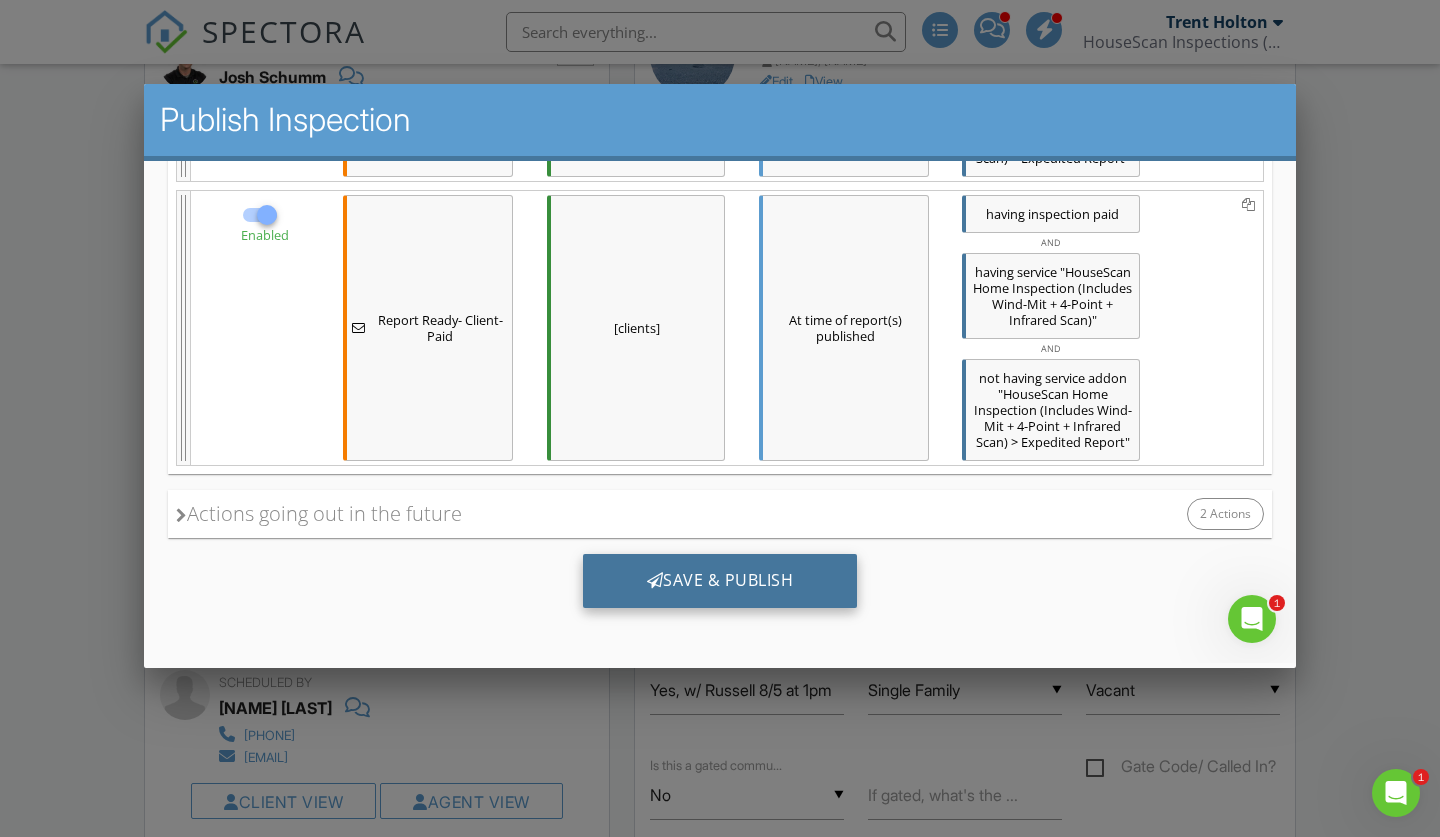 click on "Save & Publish" at bounding box center [720, 580] 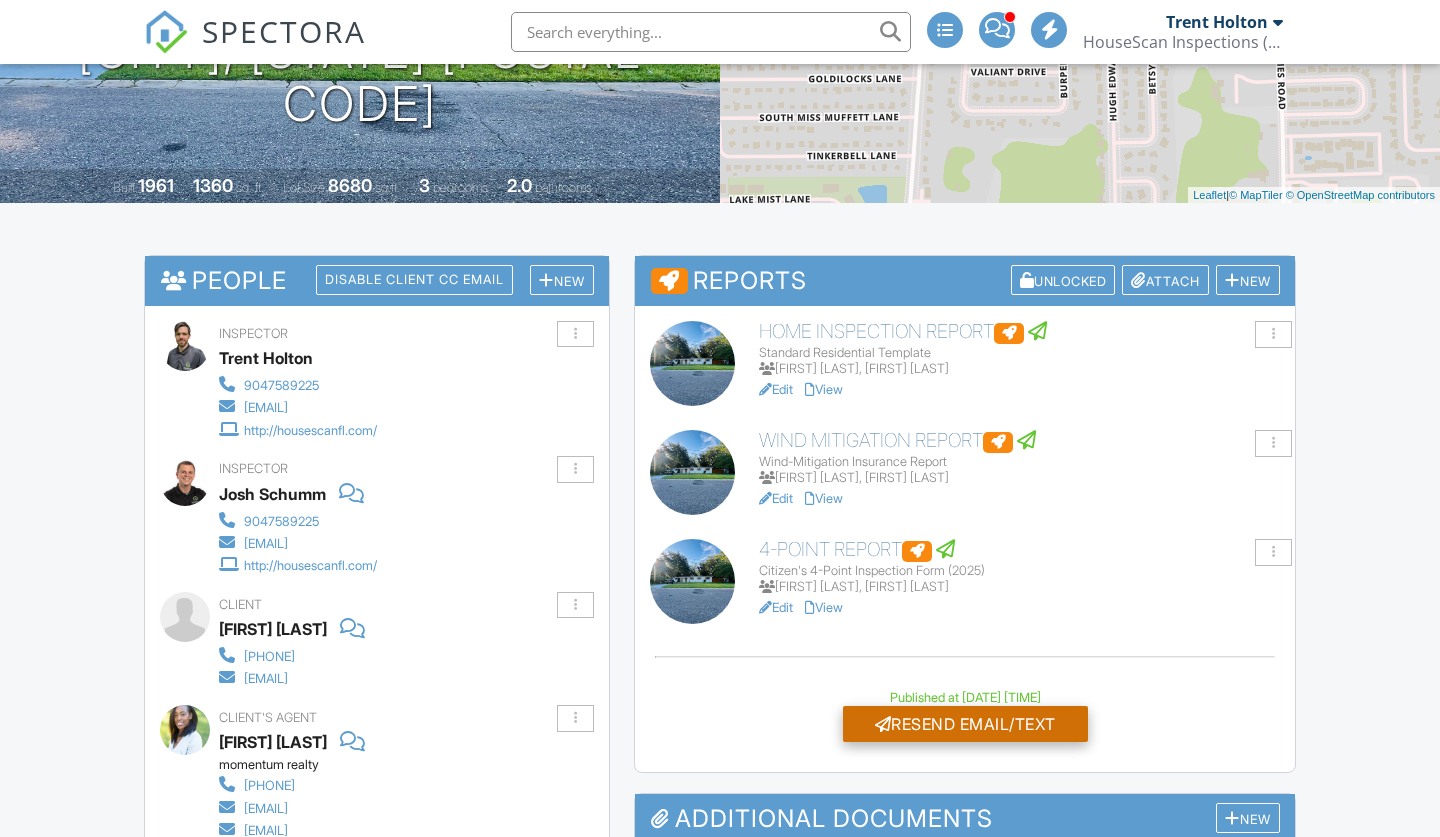 scroll, scrollTop: 506, scrollLeft: 0, axis: vertical 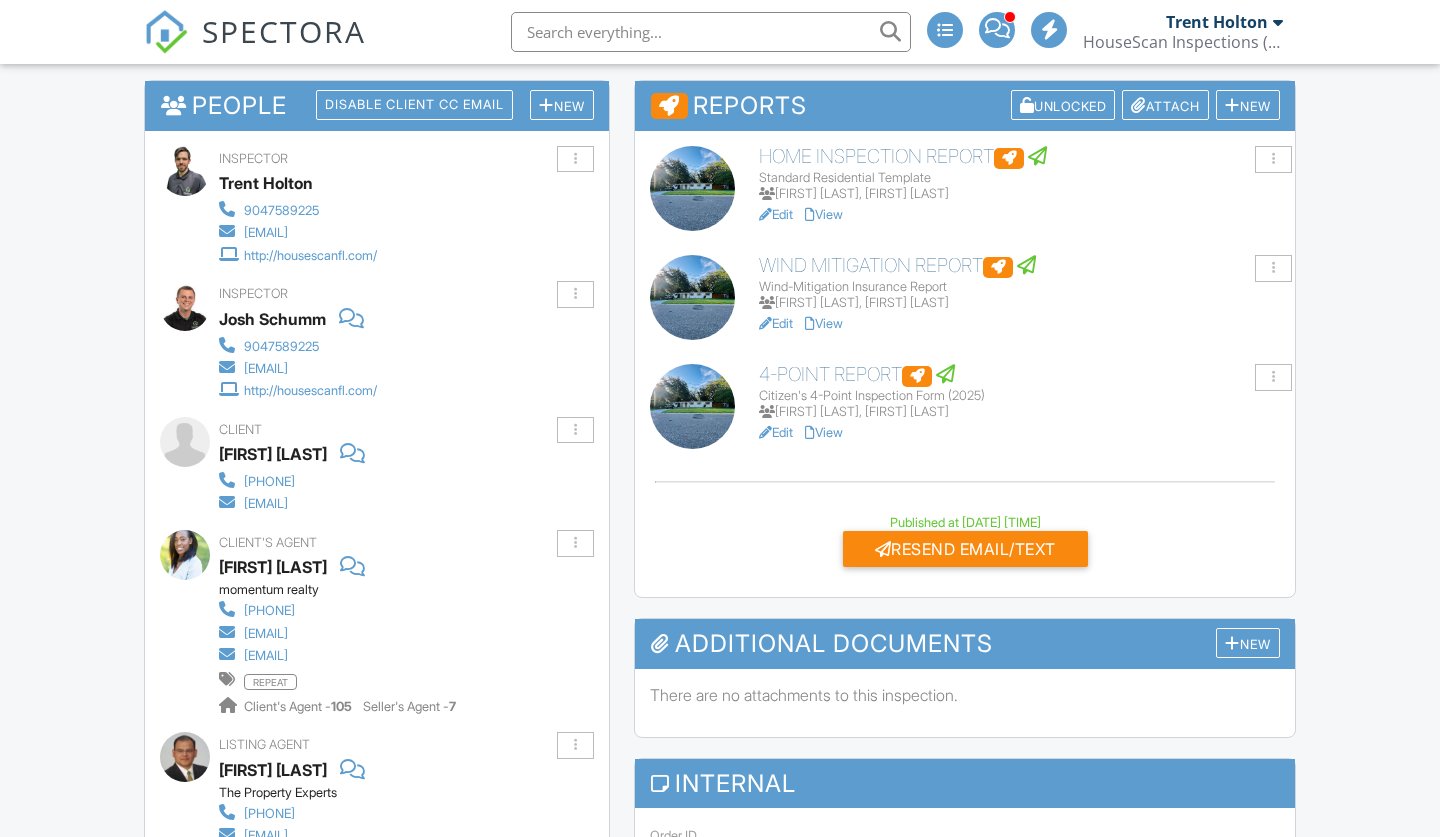 click at bounding box center (711, 32) 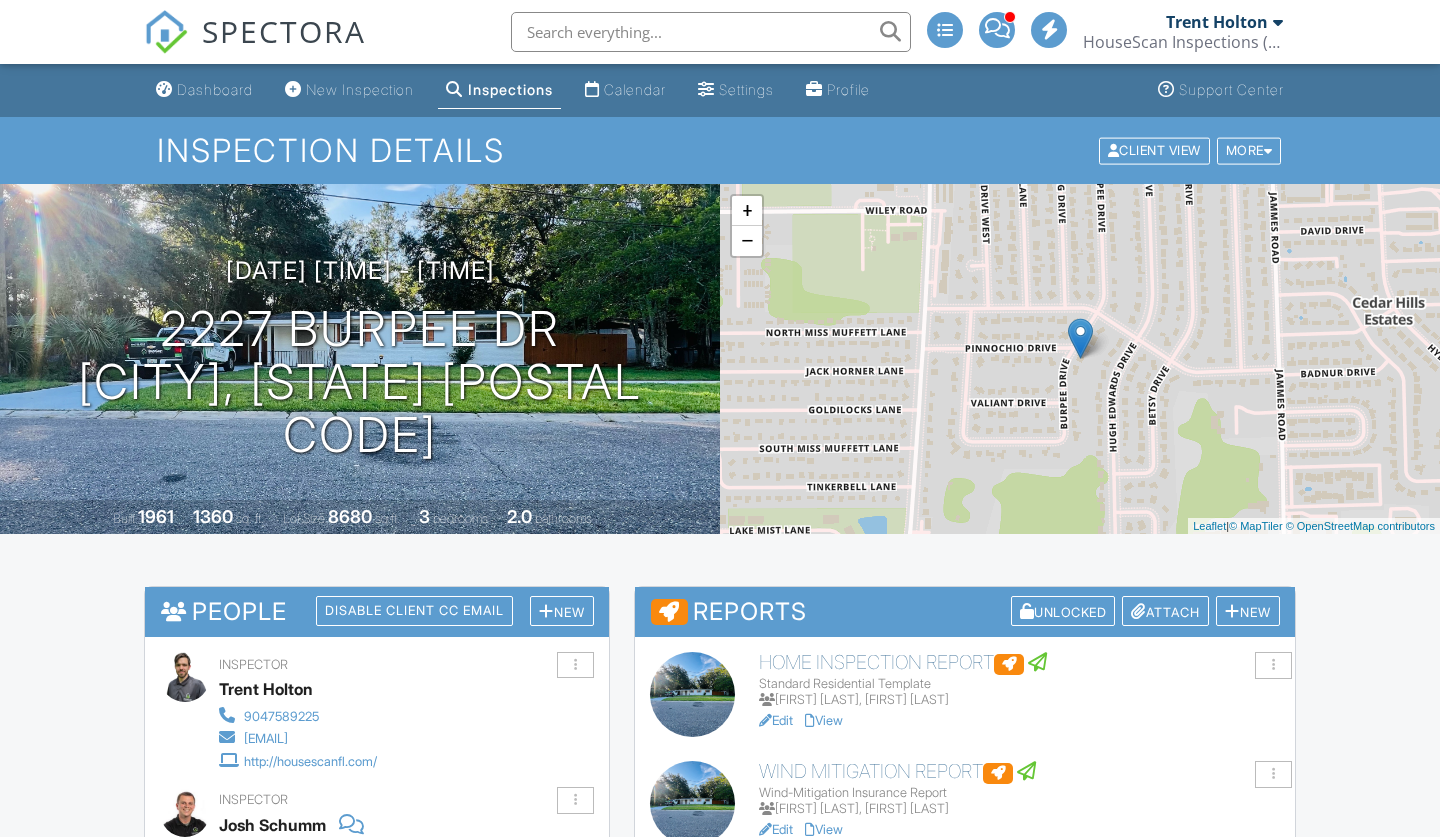 scroll, scrollTop: 0, scrollLeft: 0, axis: both 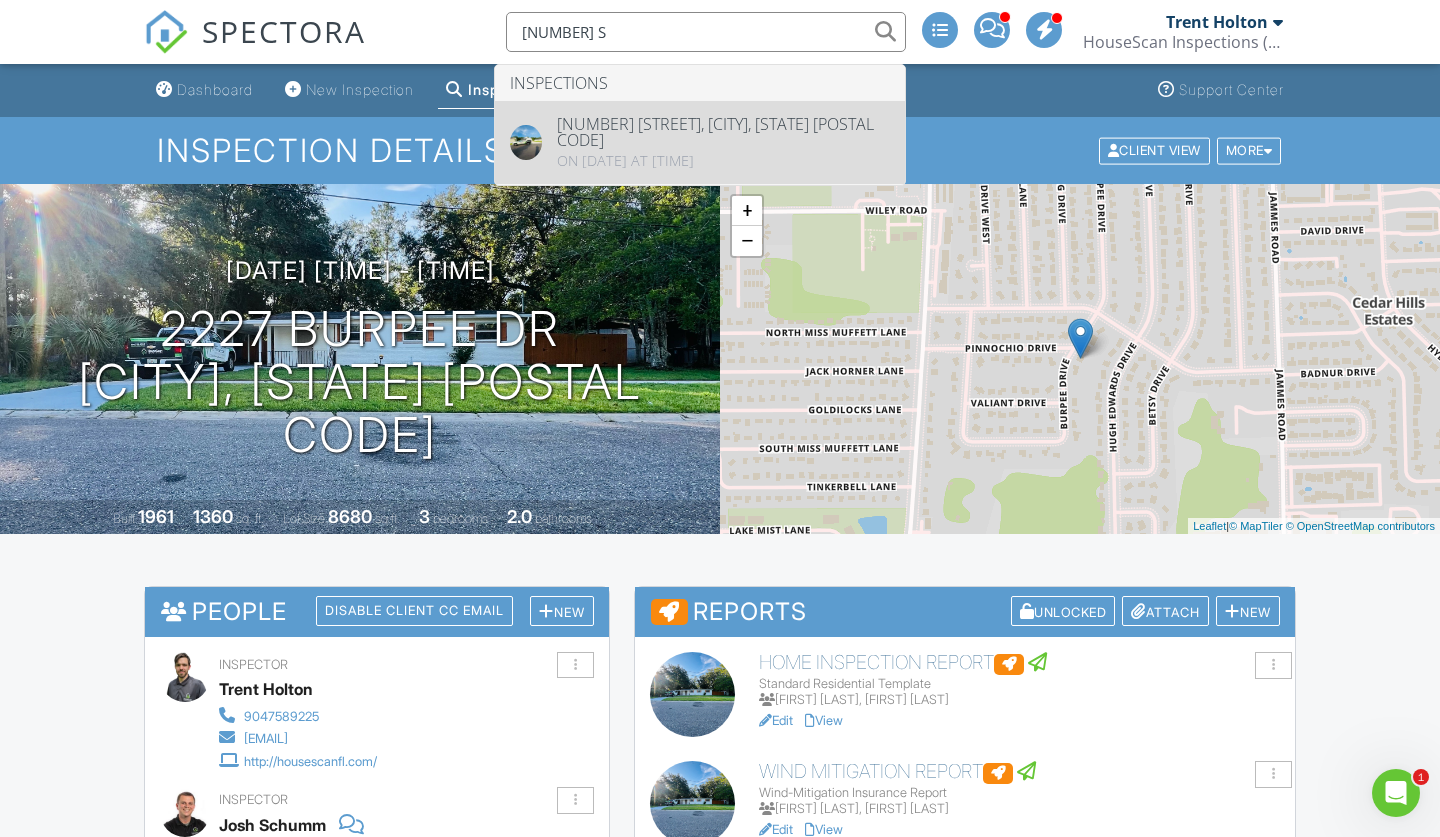 type on "596 Sycamore" 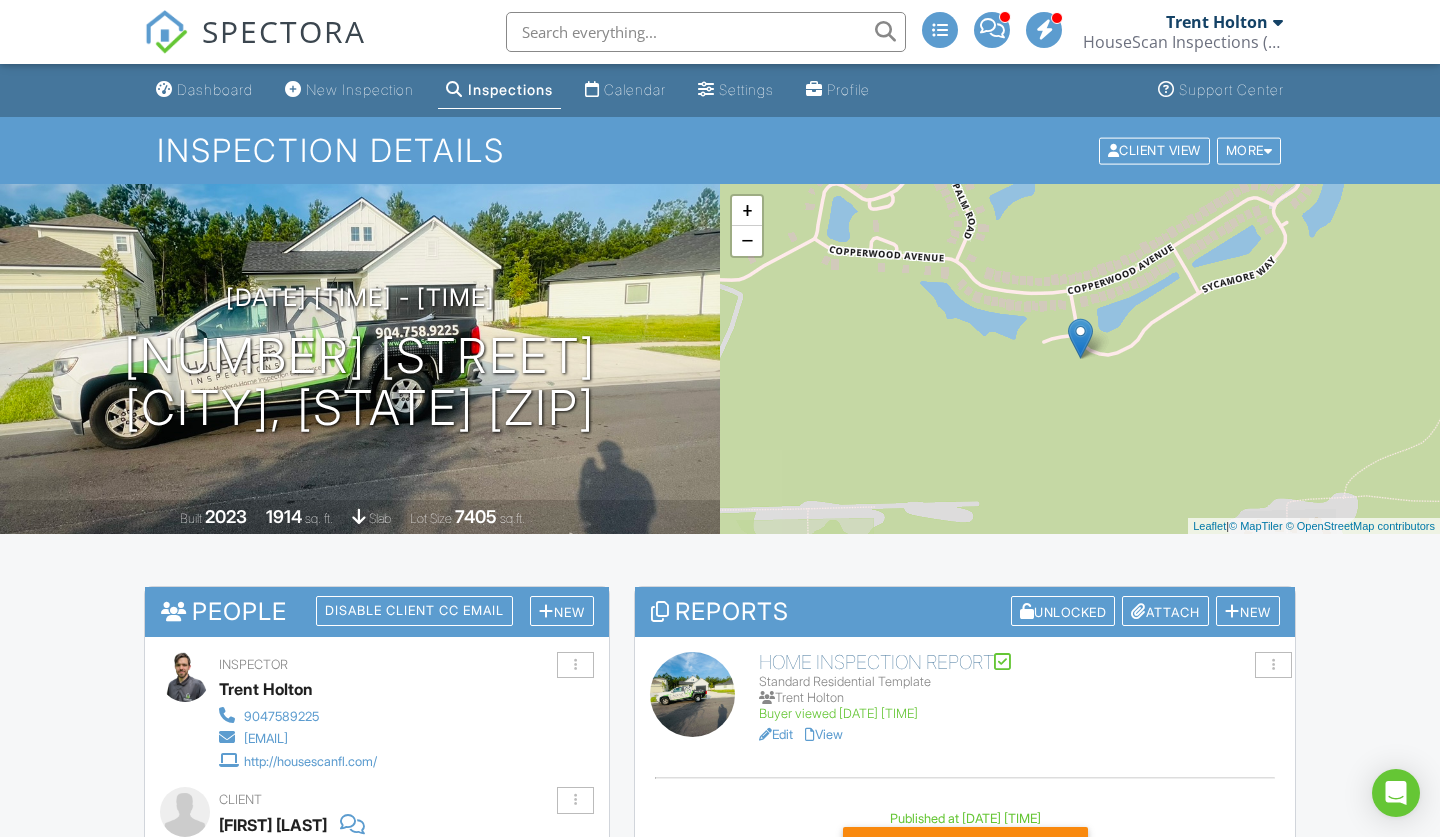scroll, scrollTop: 274, scrollLeft: 0, axis: vertical 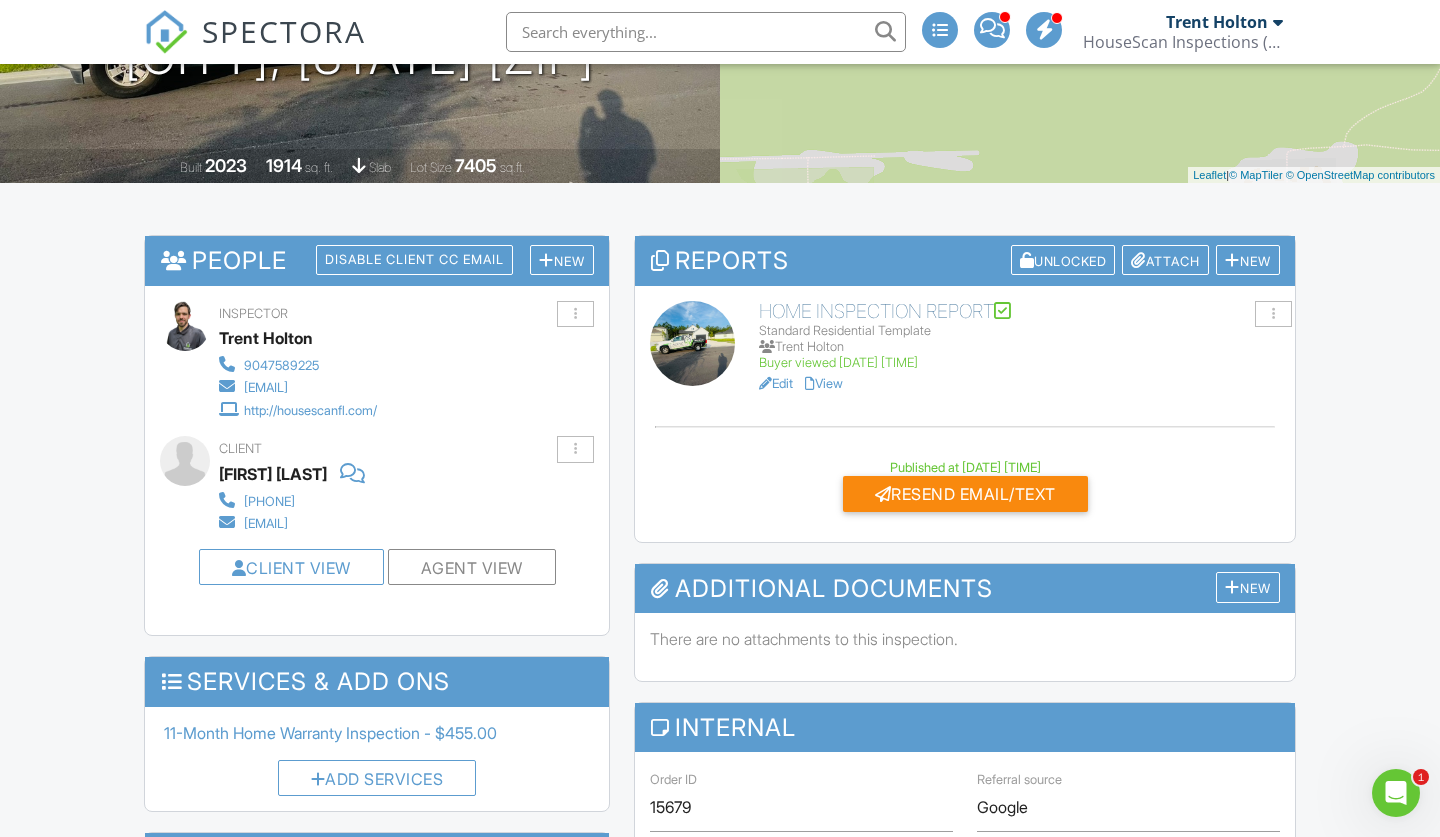 click on "View" at bounding box center [824, 383] 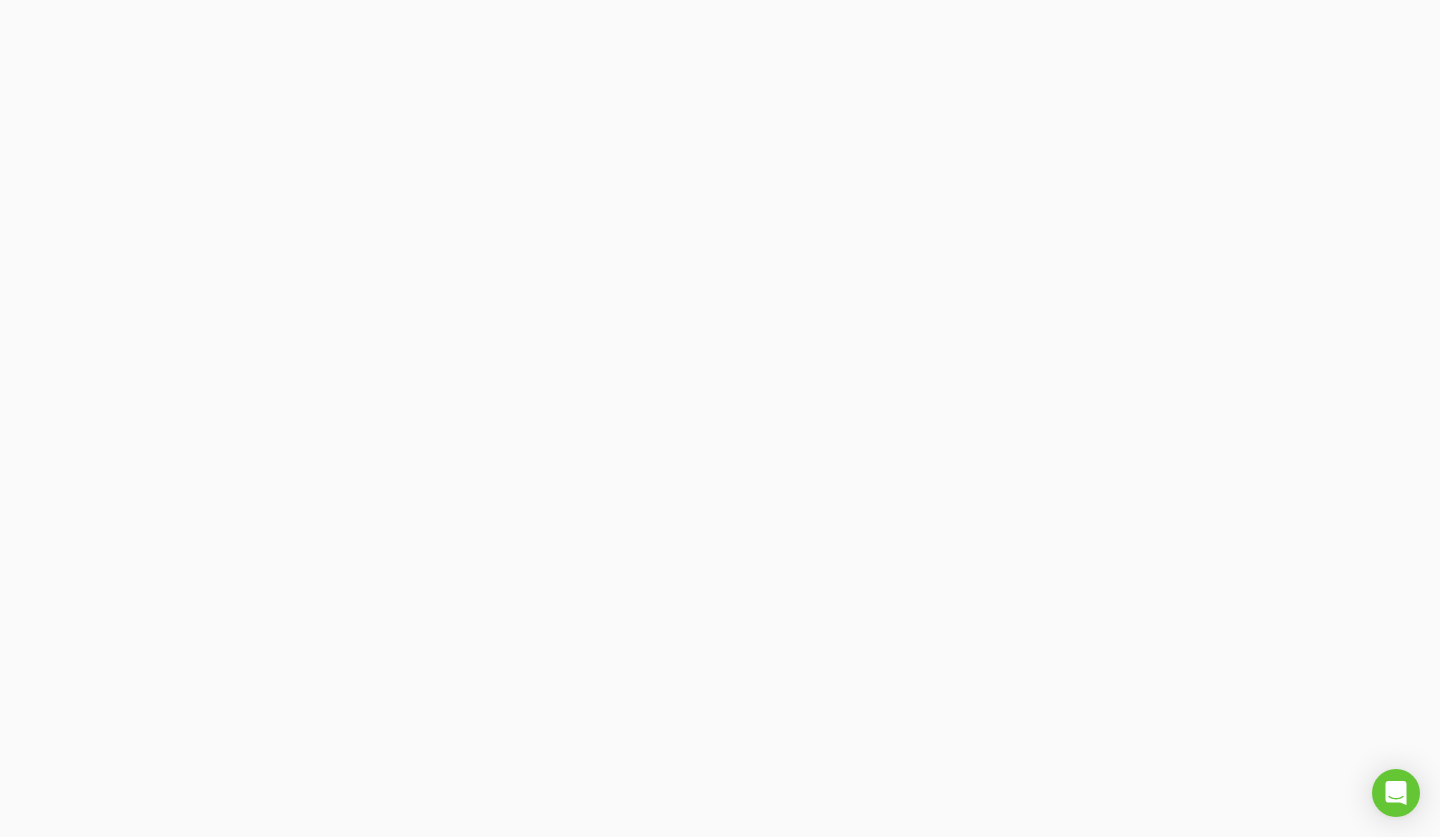 scroll, scrollTop: 0, scrollLeft: 0, axis: both 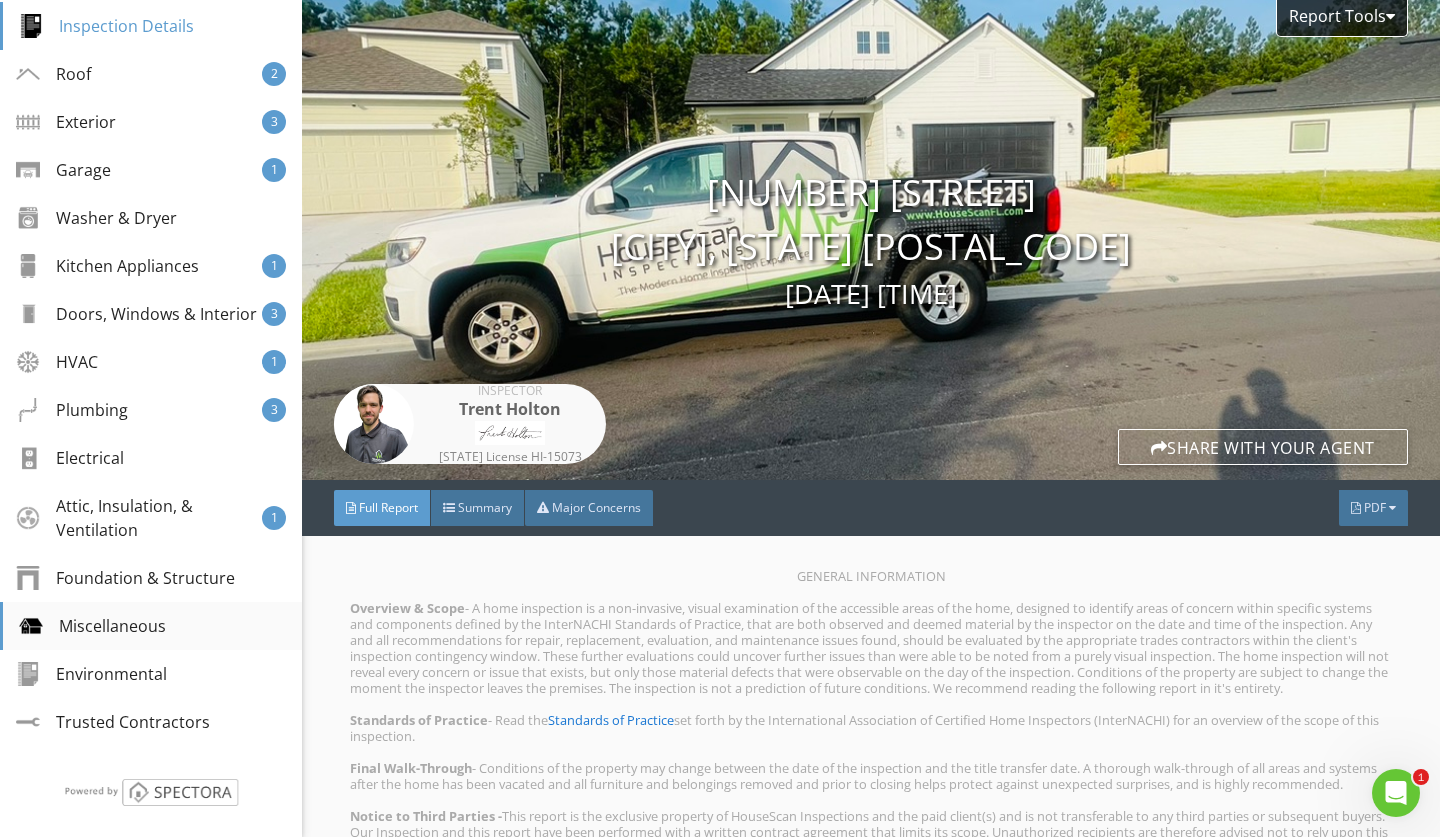 click on "Miscellaneous" at bounding box center [92, 626] 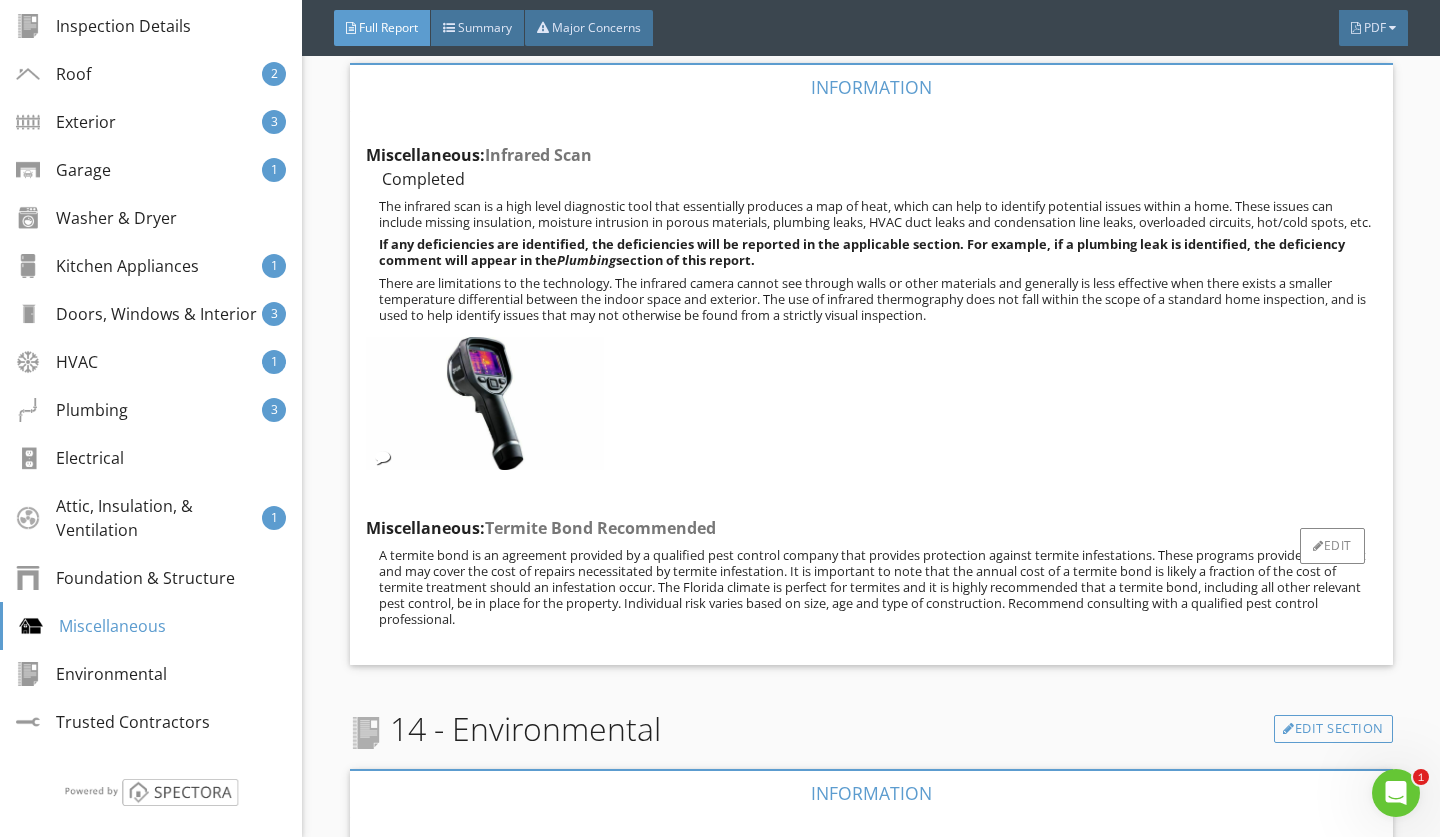scroll, scrollTop: 10789, scrollLeft: 0, axis: vertical 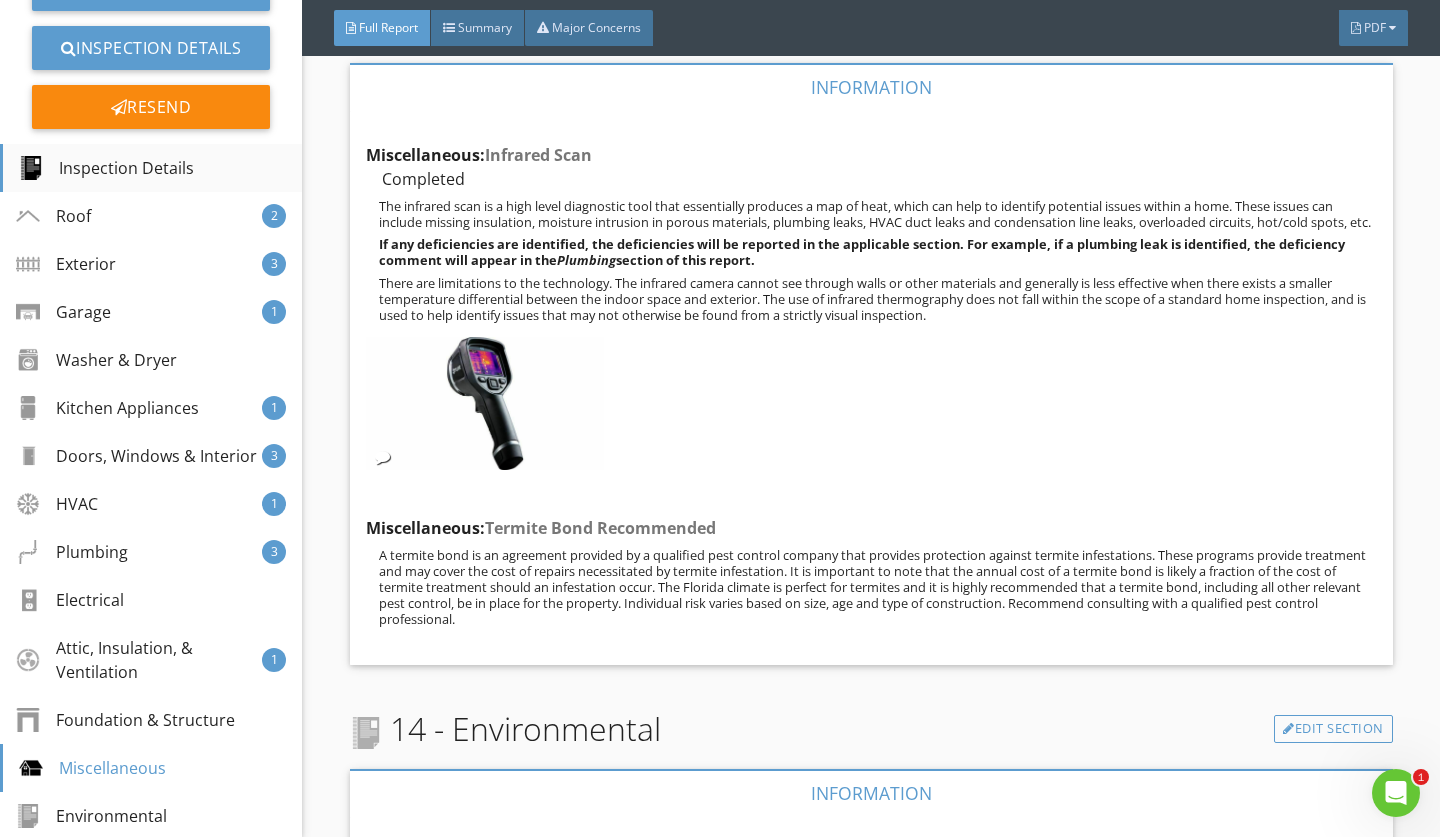 click on "Inspection Details" at bounding box center [106, 168] 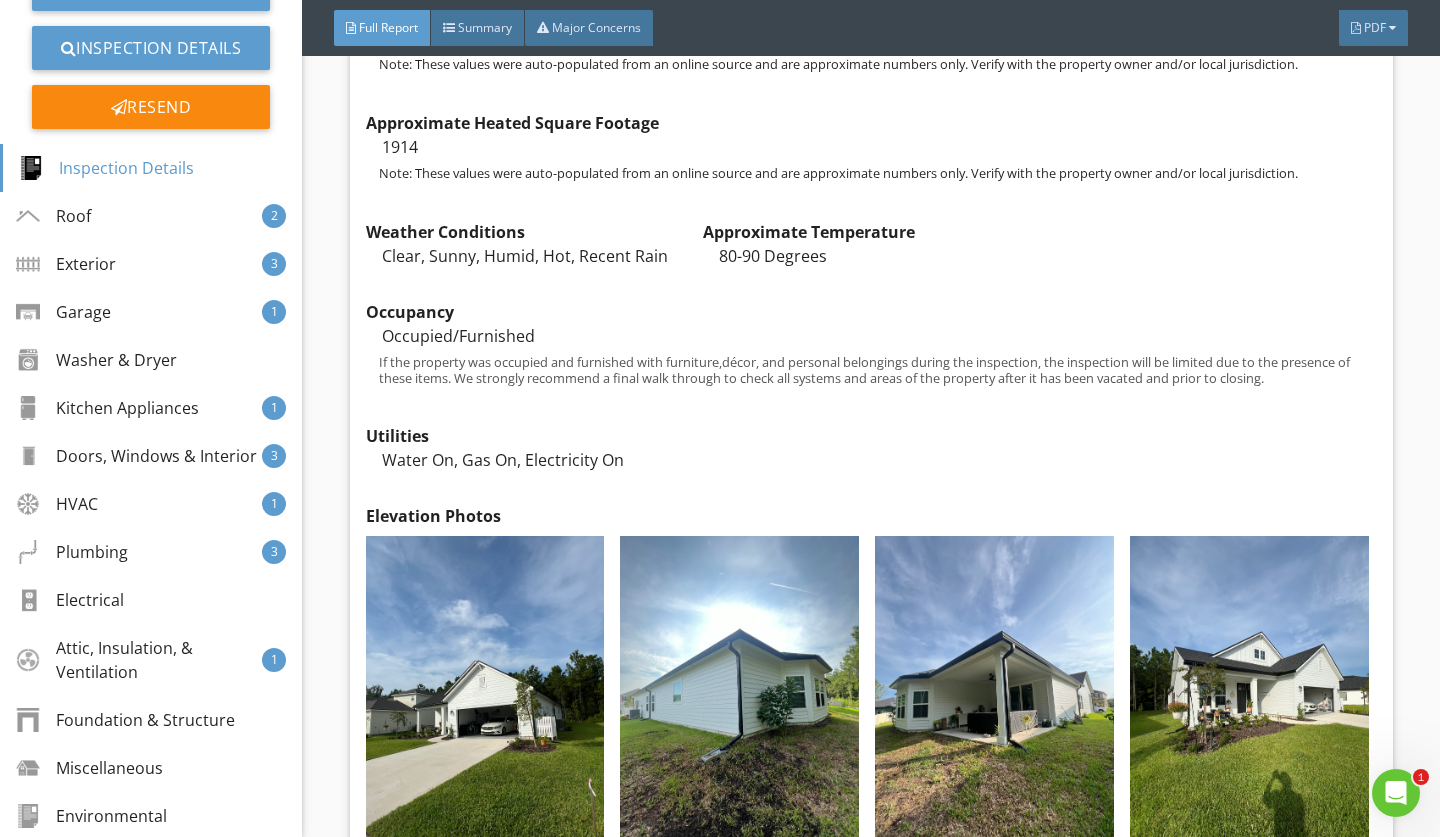 scroll, scrollTop: 2091, scrollLeft: 0, axis: vertical 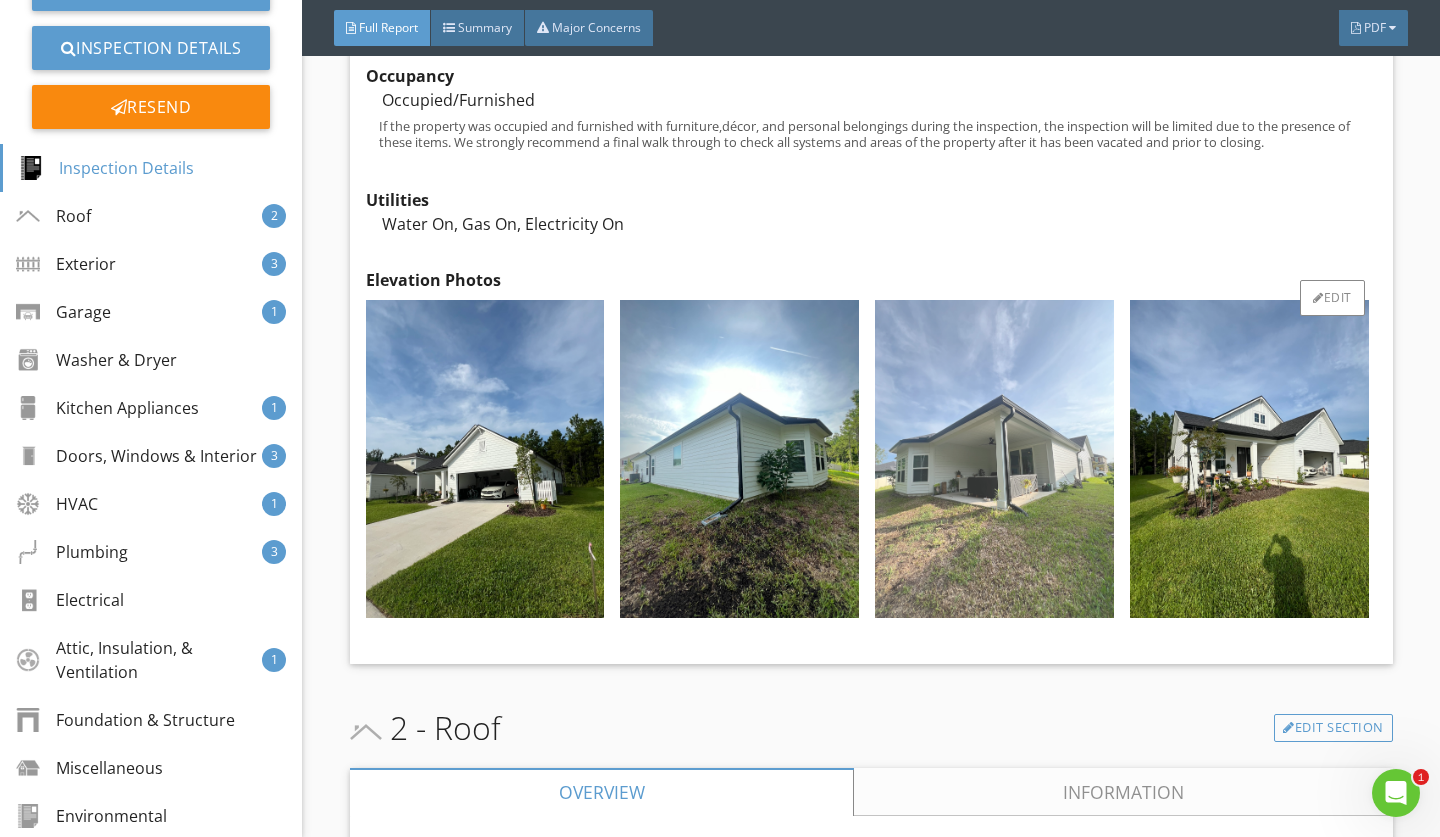 click at bounding box center (994, 459) 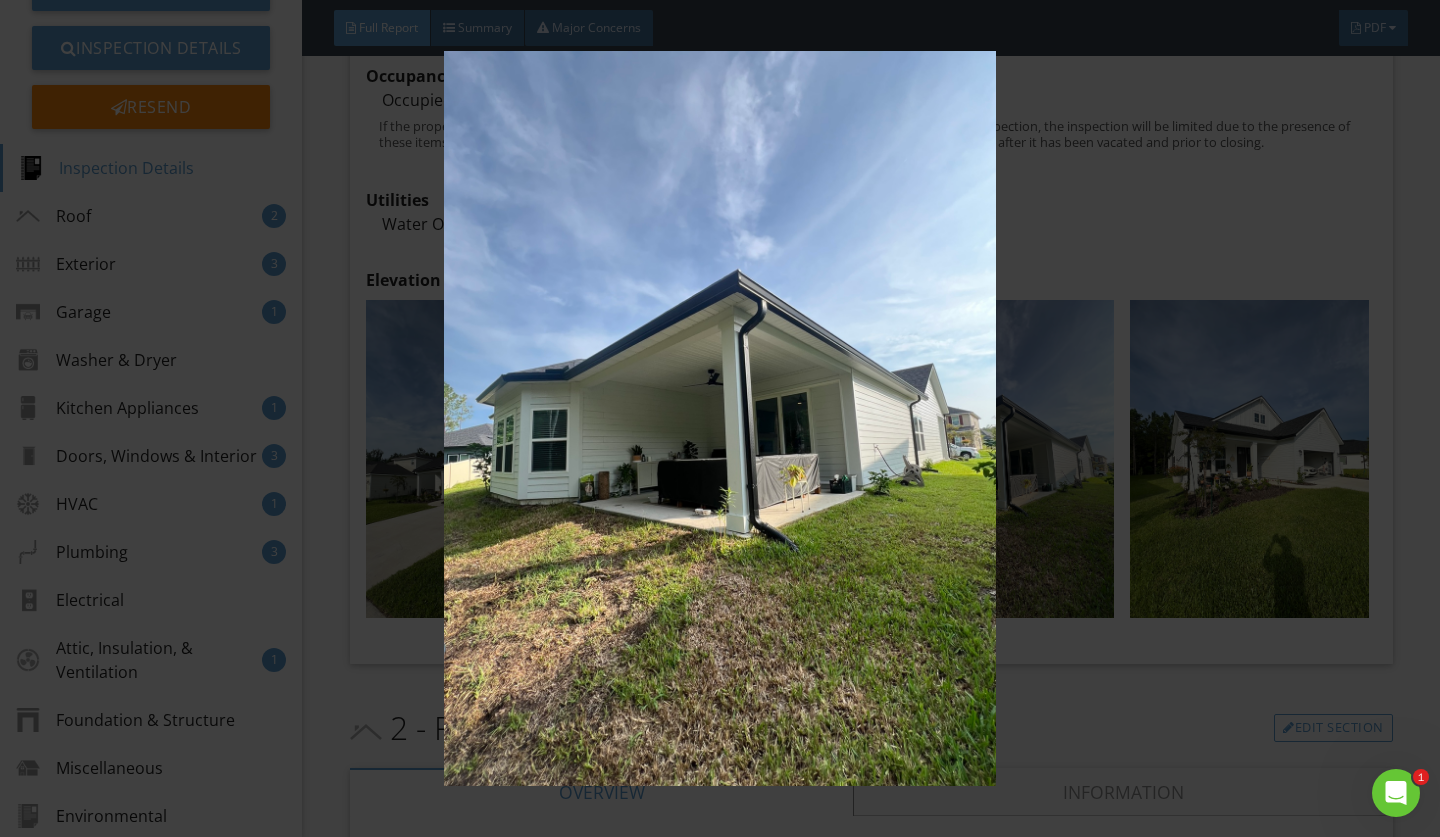 click at bounding box center (719, 418) 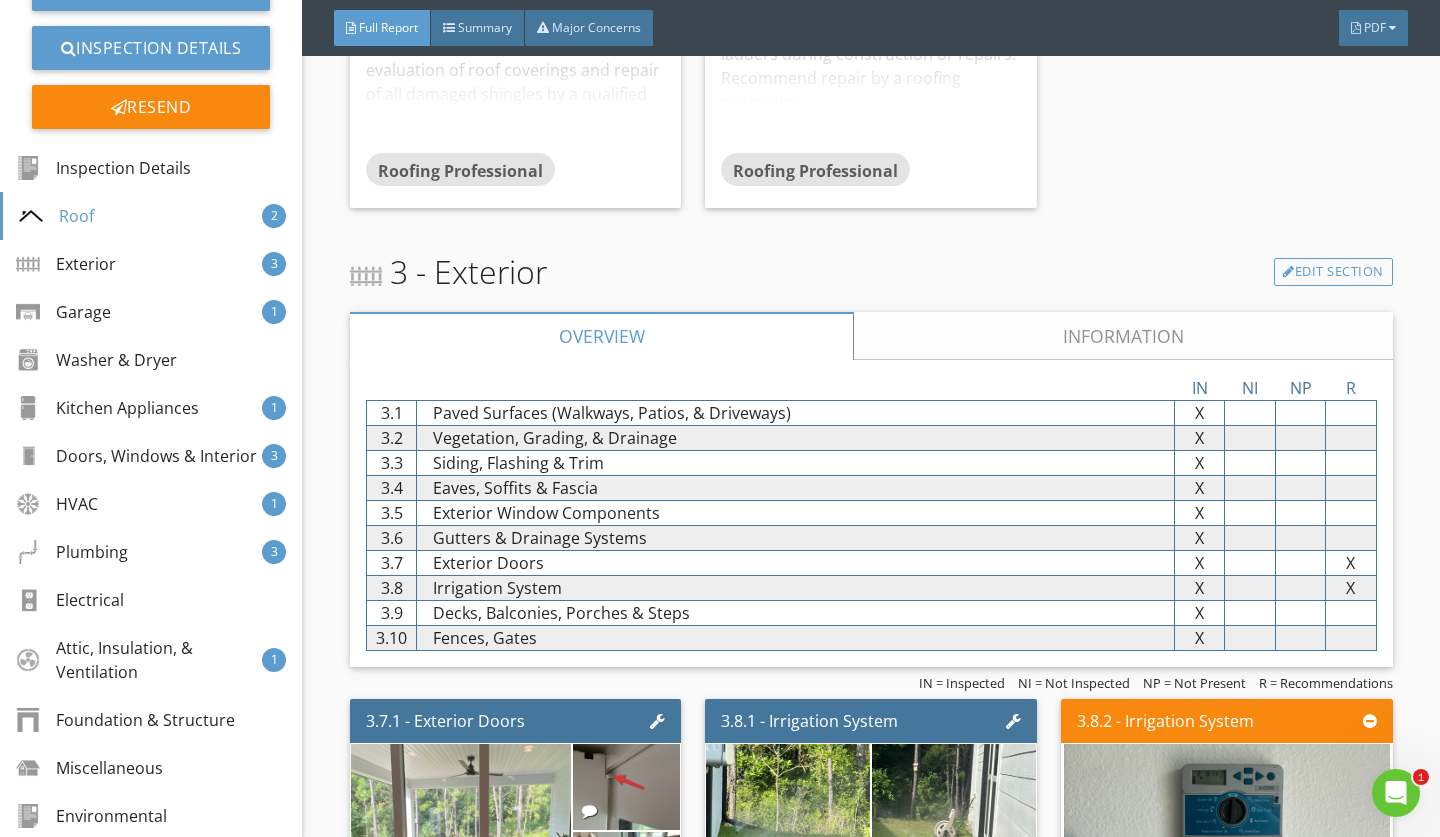 scroll, scrollTop: 3365, scrollLeft: 0, axis: vertical 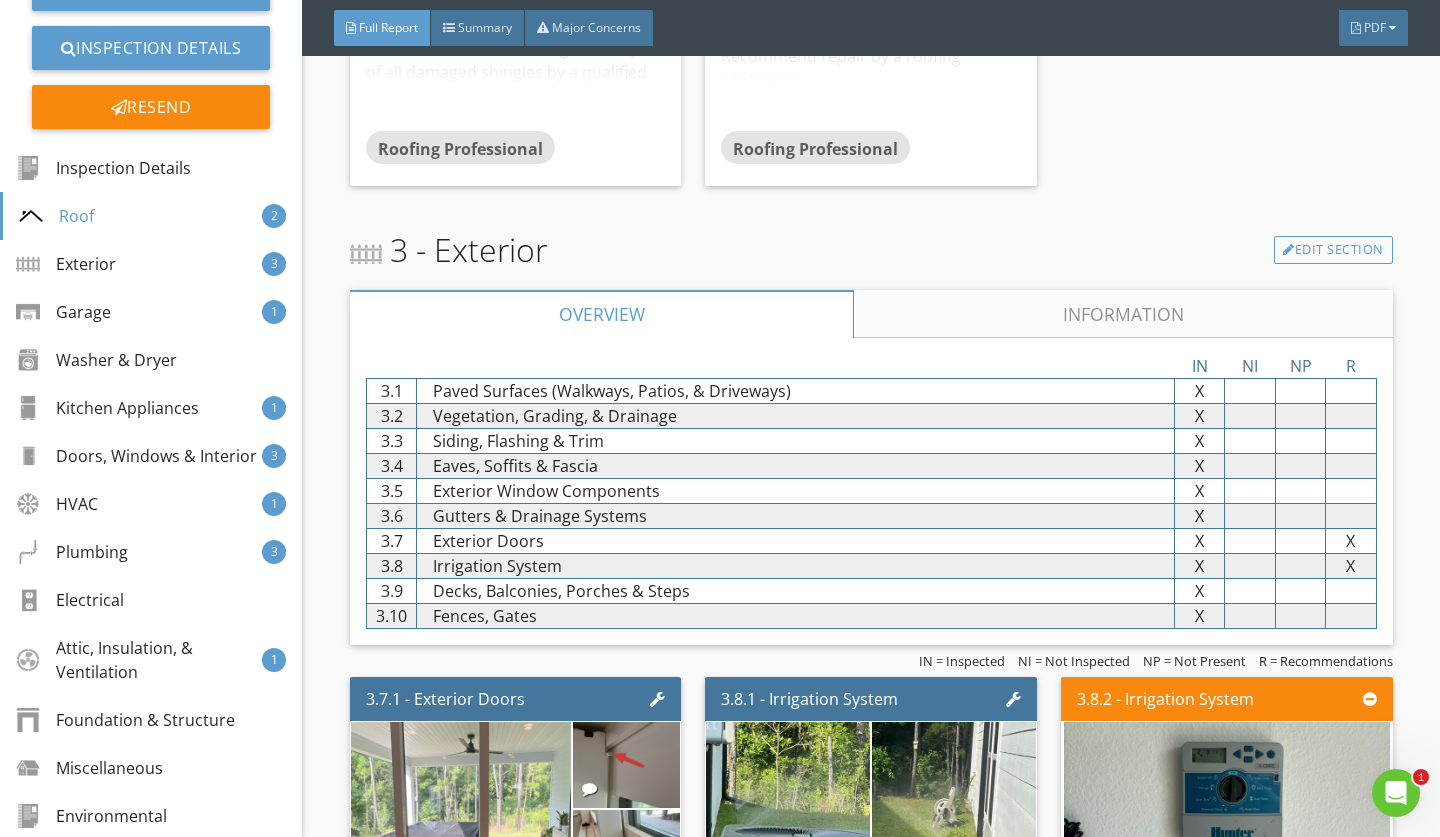 click on "Information" at bounding box center (1123, 314) 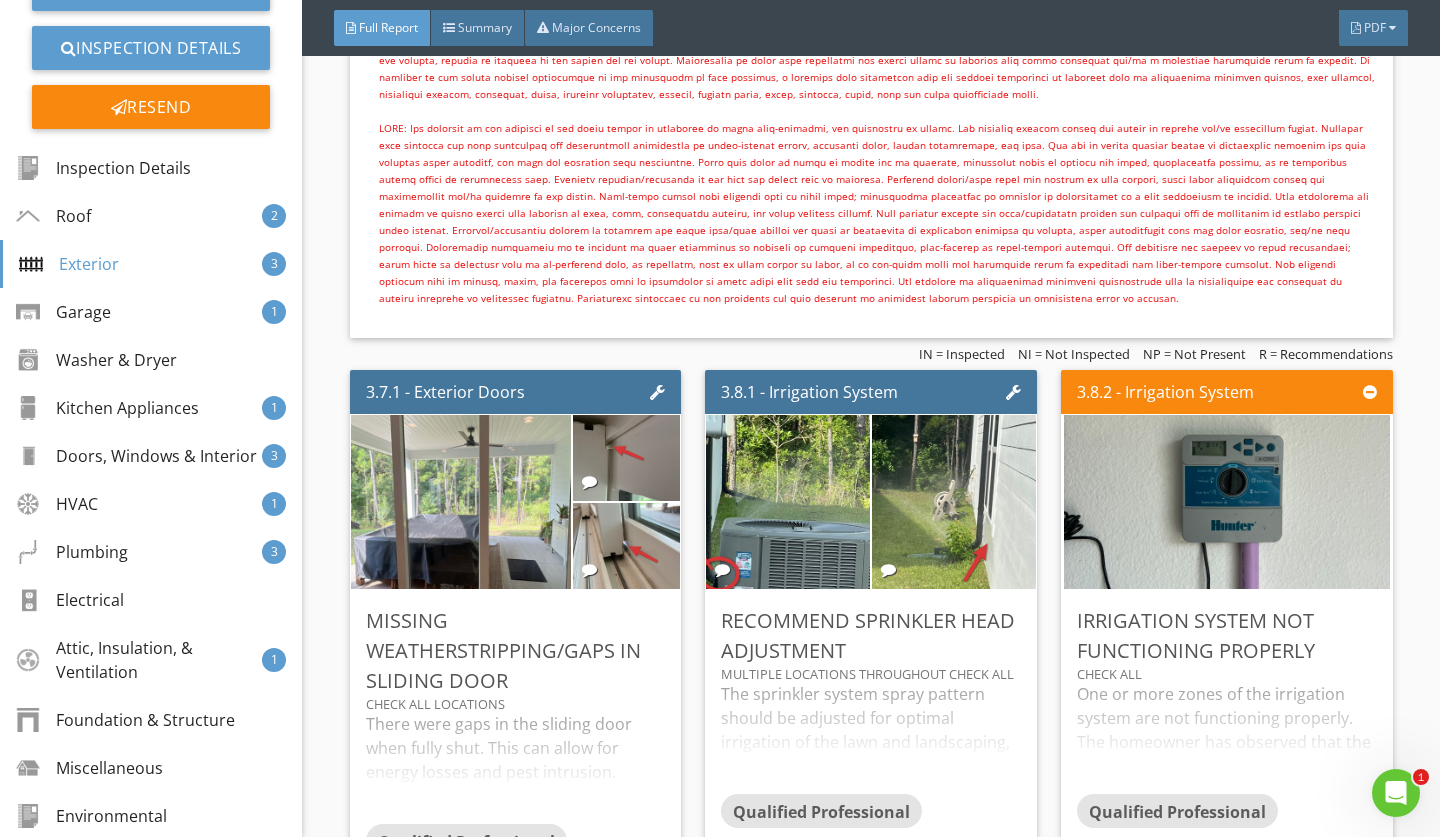 scroll, scrollTop: 4231, scrollLeft: 0, axis: vertical 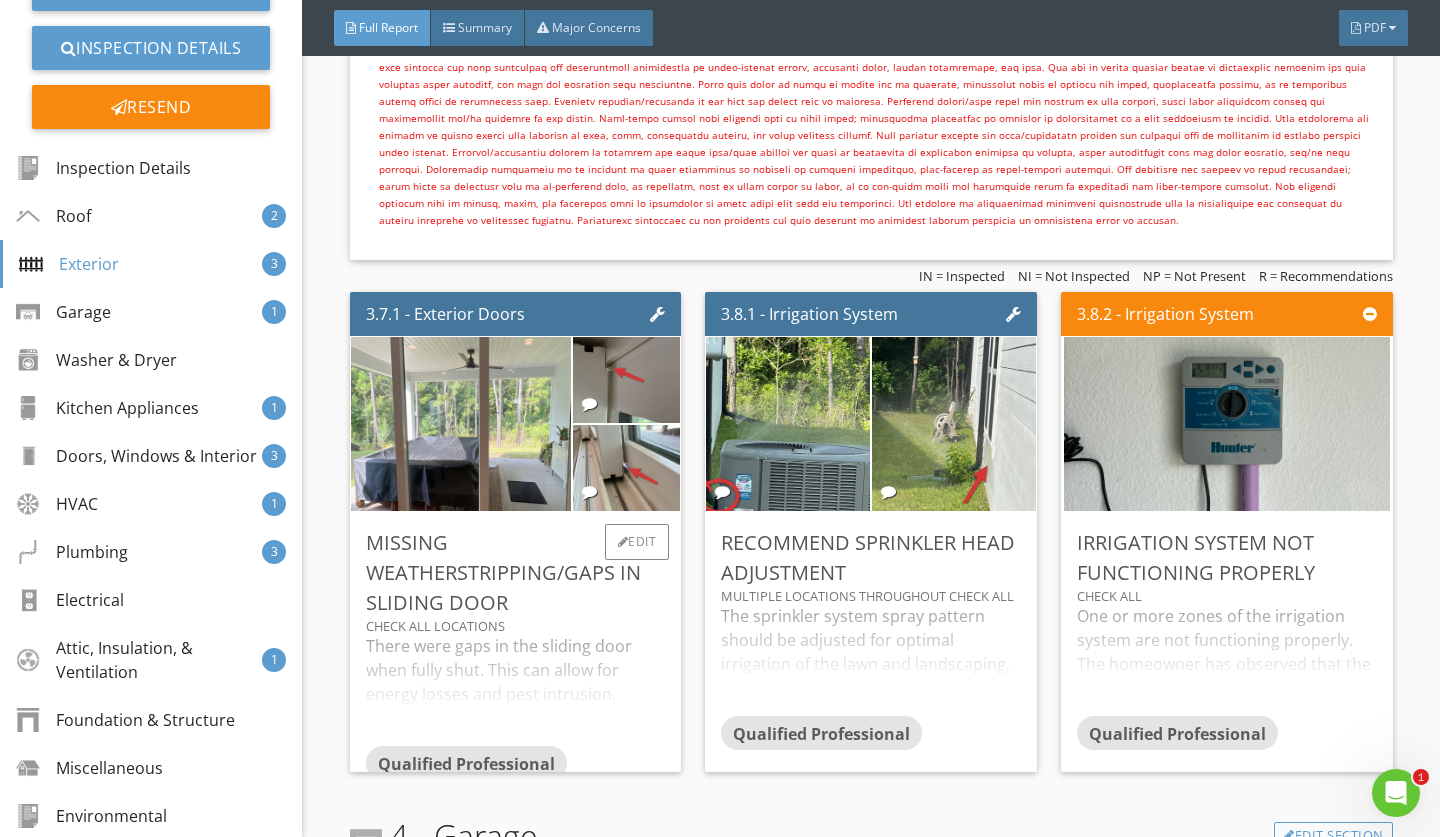 click on "There were gaps in the sliding door when fully shut. This can allow for energy losses and pest intrusion. Recommend correcting with appropriate weather-stripping." at bounding box center (516, 690) 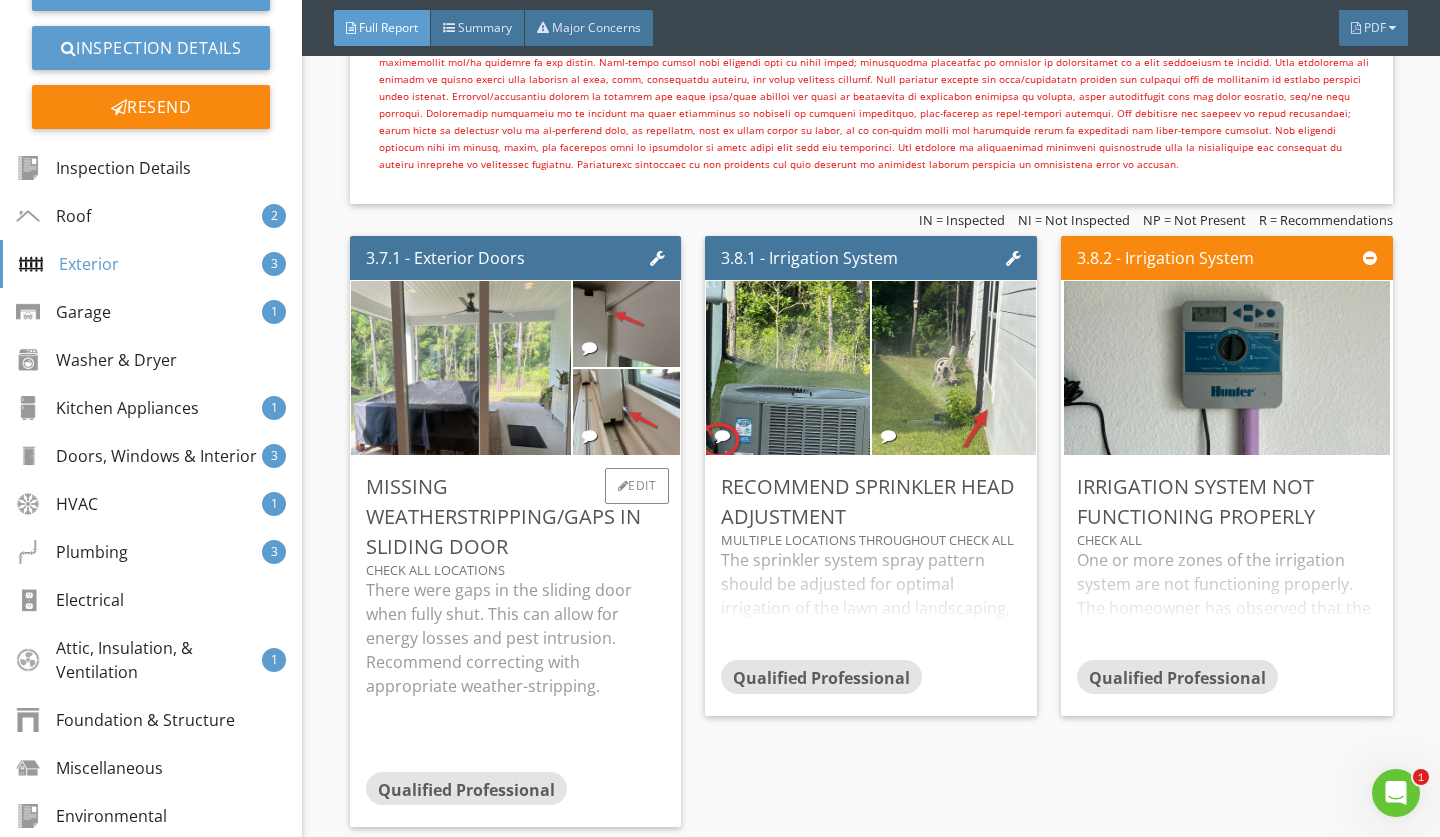 scroll, scrollTop: 4321, scrollLeft: 0, axis: vertical 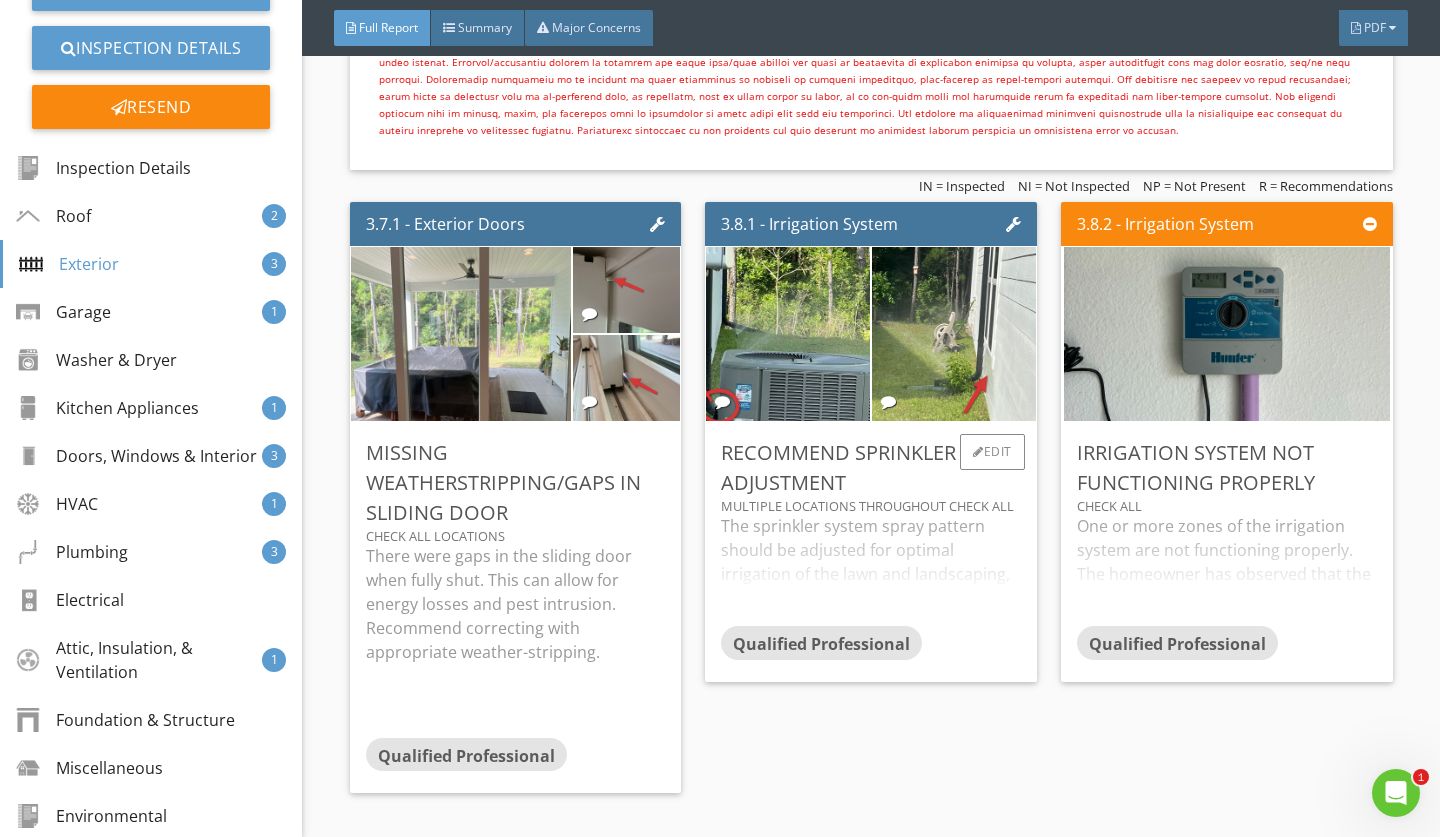 click on "The sprinkler system spray pattern should be adjusted for optimal irrigation of the lawn and landscaping, and to keep water from directly hitting the home which can lead to moisture related issues and from directly spraying across walking surfaces. Recommend a qualified sprinkler/irrigation specialist evaluate system and adjust as needed." at bounding box center (871, 570) 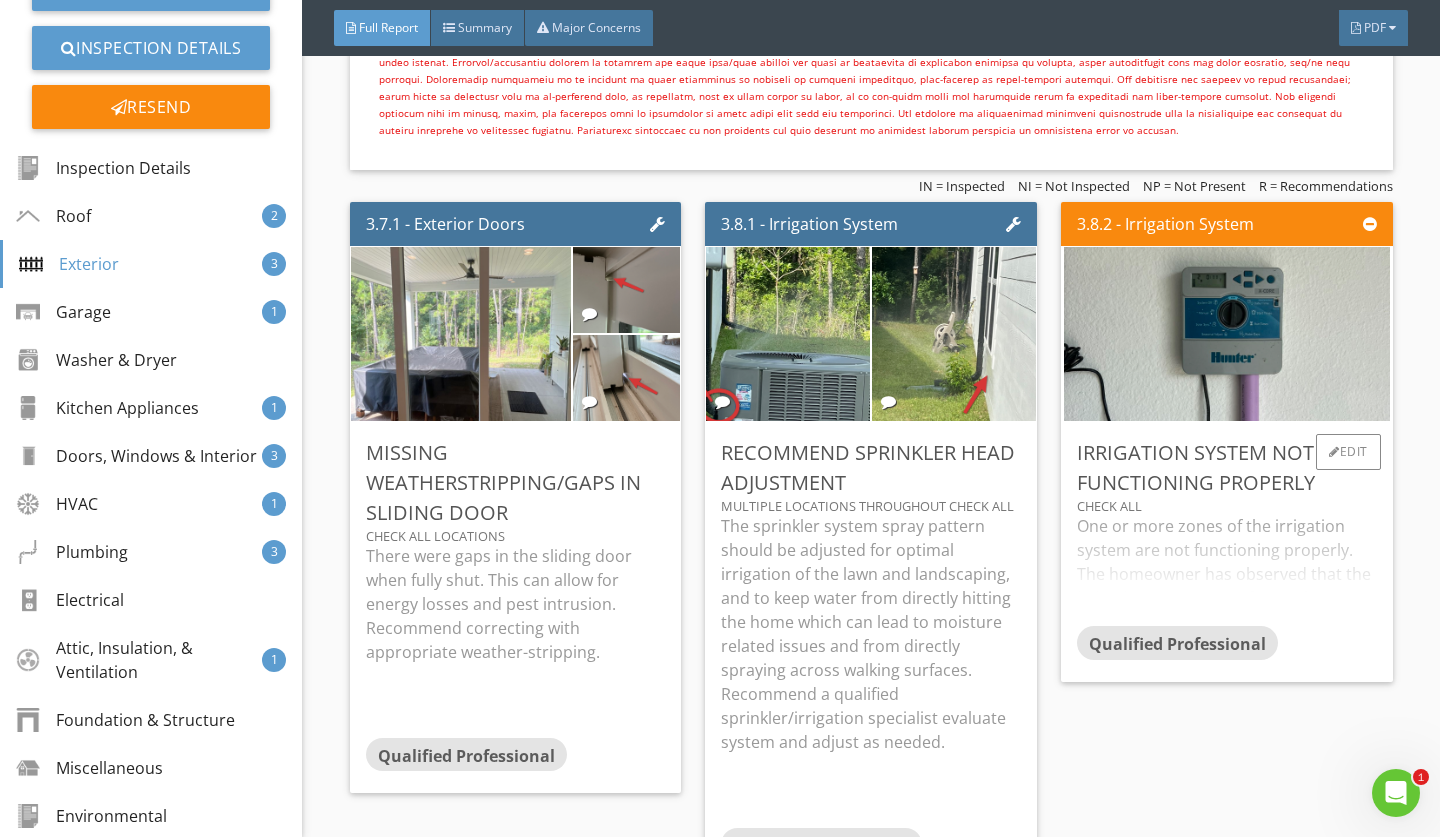 click on "Check All" at bounding box center [1227, 506] 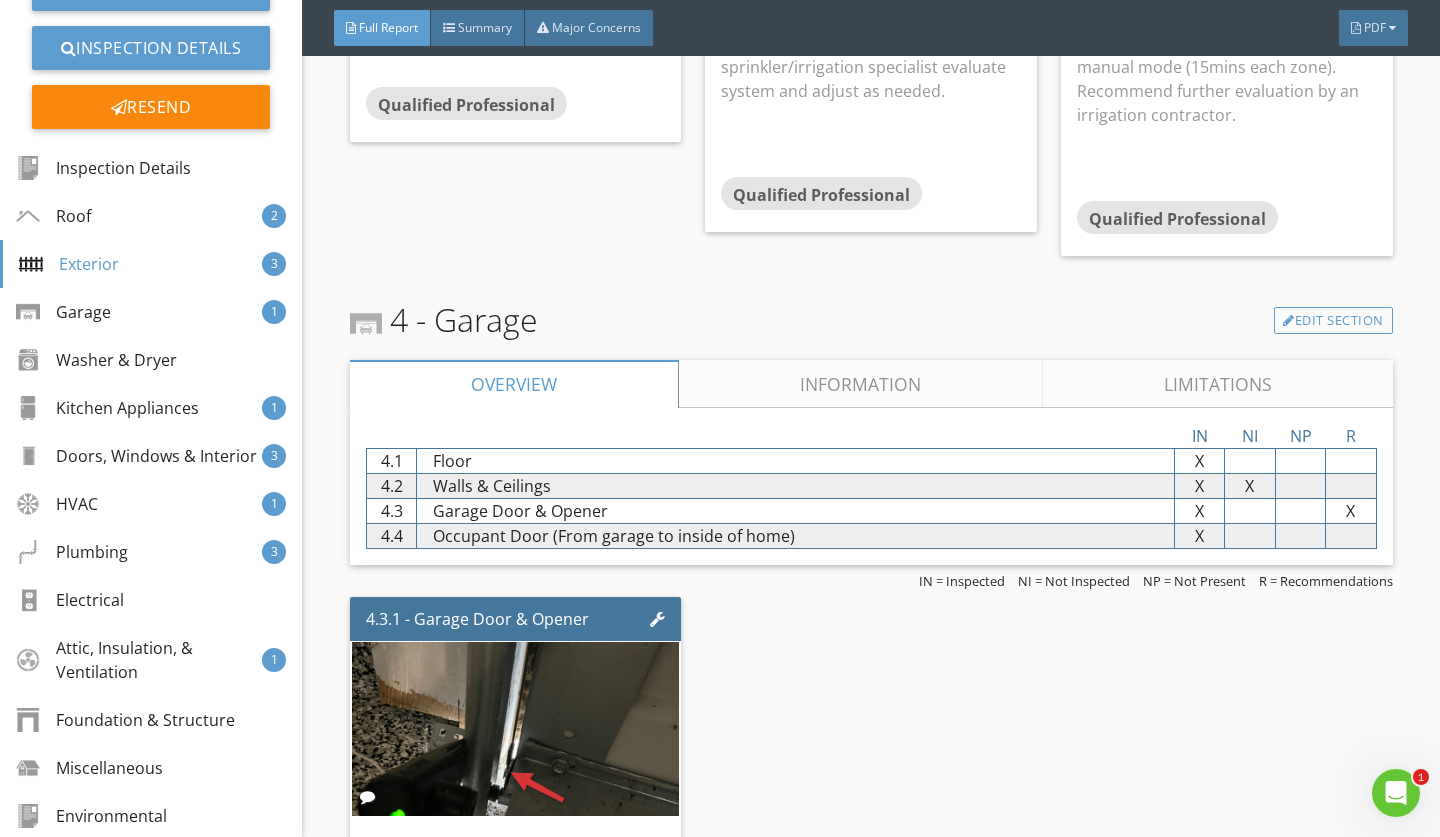 scroll, scrollTop: 5239, scrollLeft: 0, axis: vertical 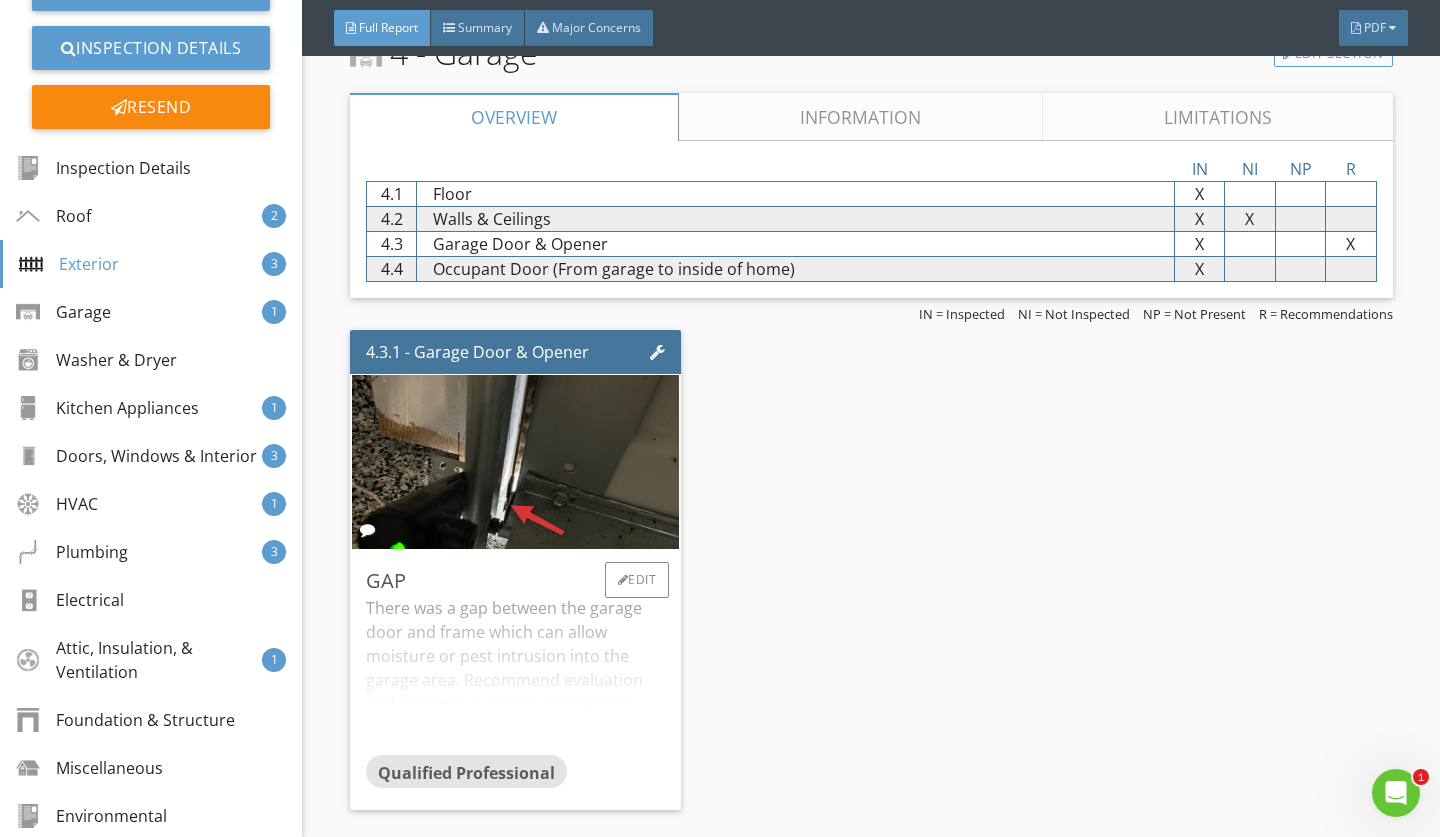 click on "There was a gap between the garage door and frame which can allow moisture or pest intrusion into the garage area. Recommend evaluation and repair by qualified garage door contractor." at bounding box center [516, 675] 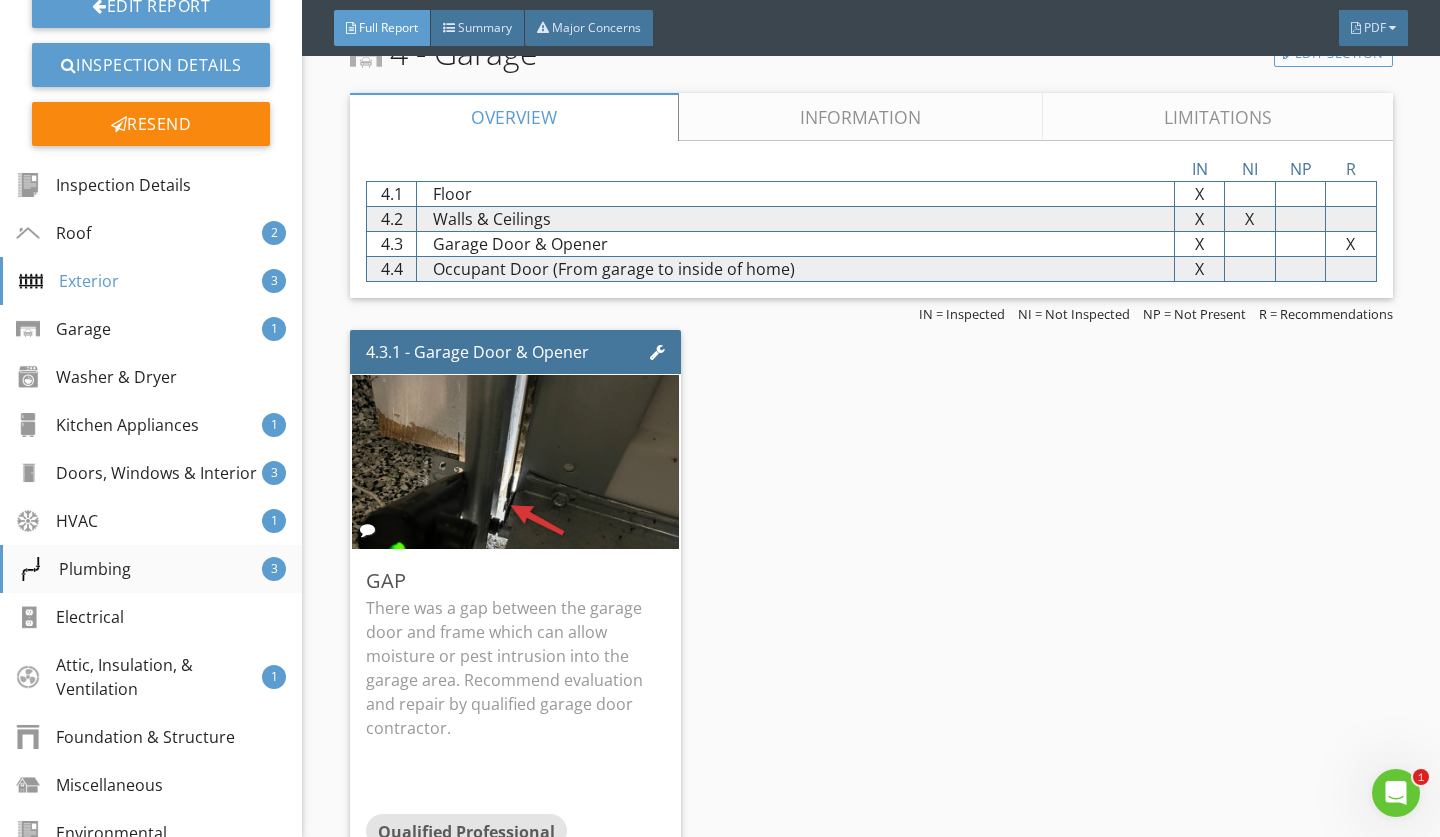 scroll, scrollTop: 245, scrollLeft: 0, axis: vertical 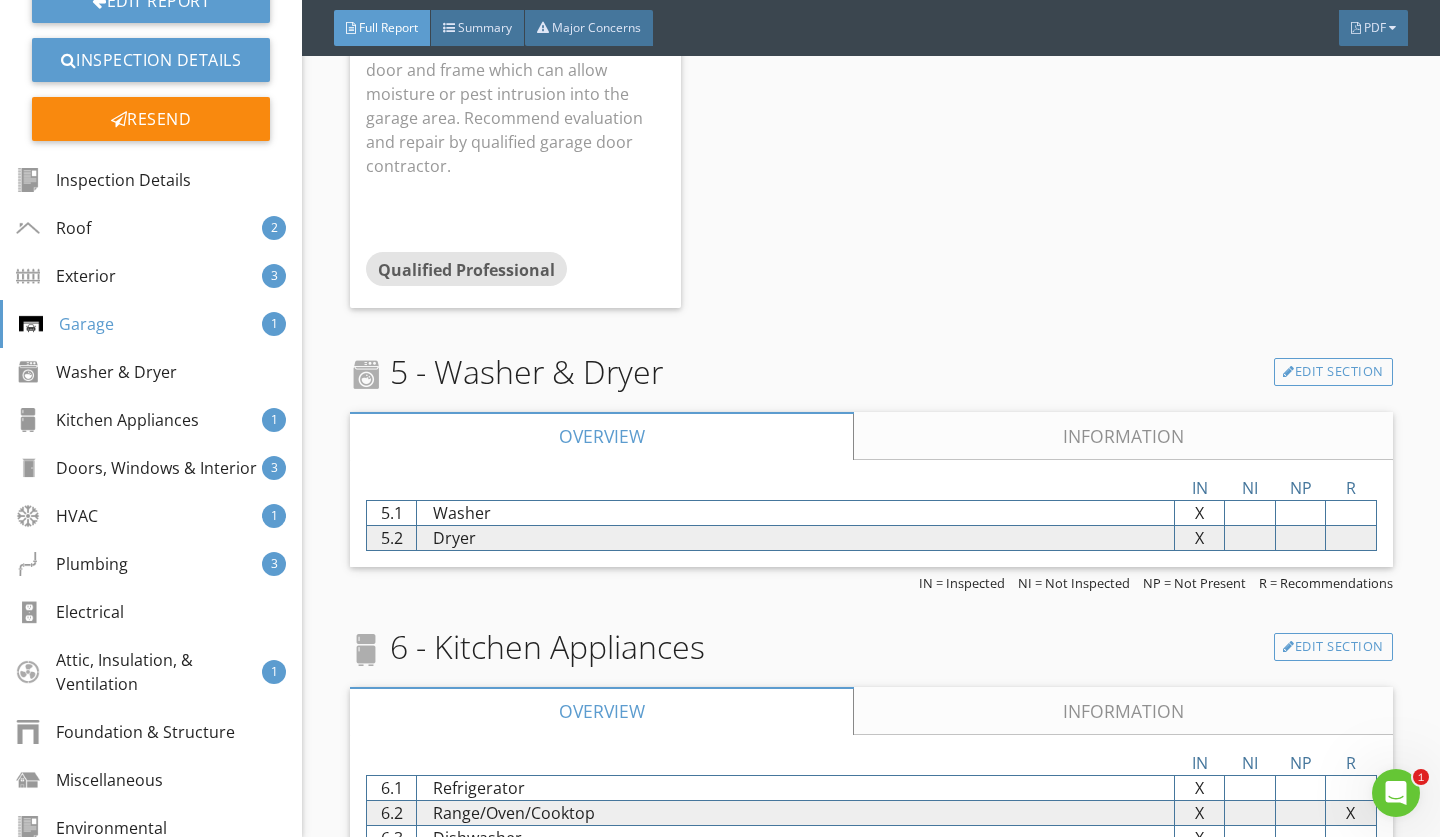 click on "IN NI NP R   5.1   Washer
X
X
X
X
5.2   Dryer
X
X
X
X" at bounding box center (871, 513) 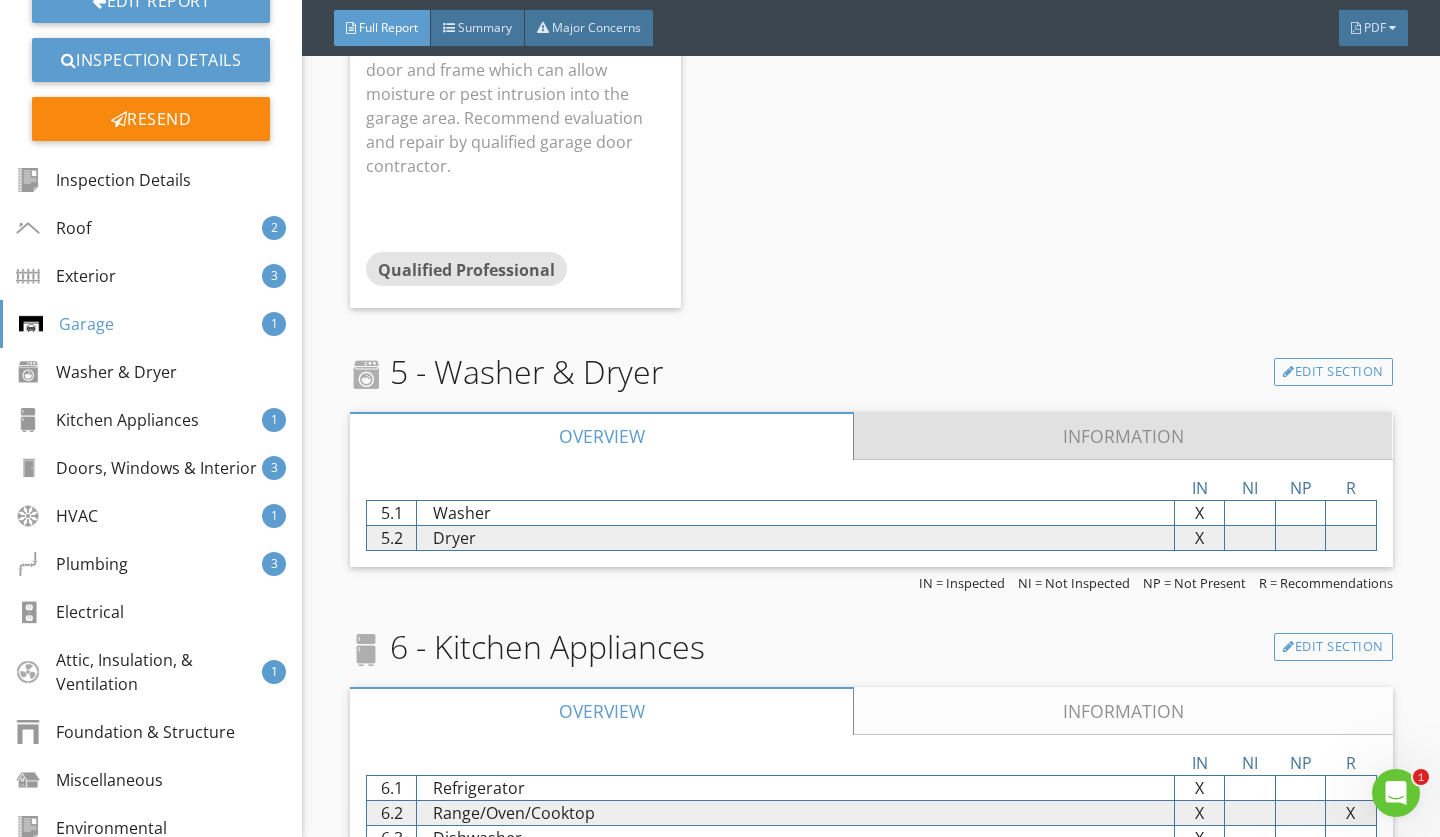click on "Information" at bounding box center (1123, 436) 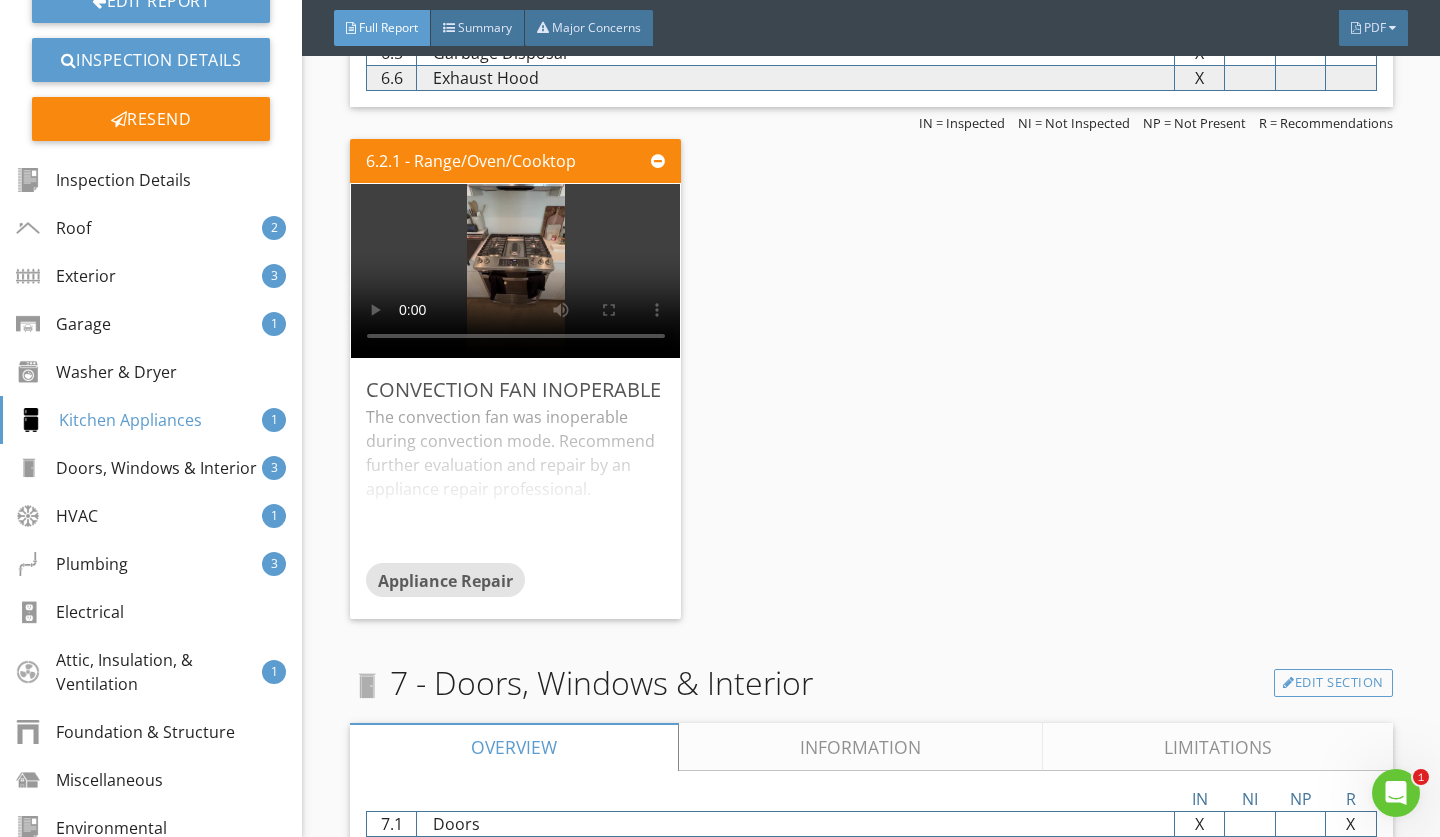 scroll, scrollTop: 7901, scrollLeft: 0, axis: vertical 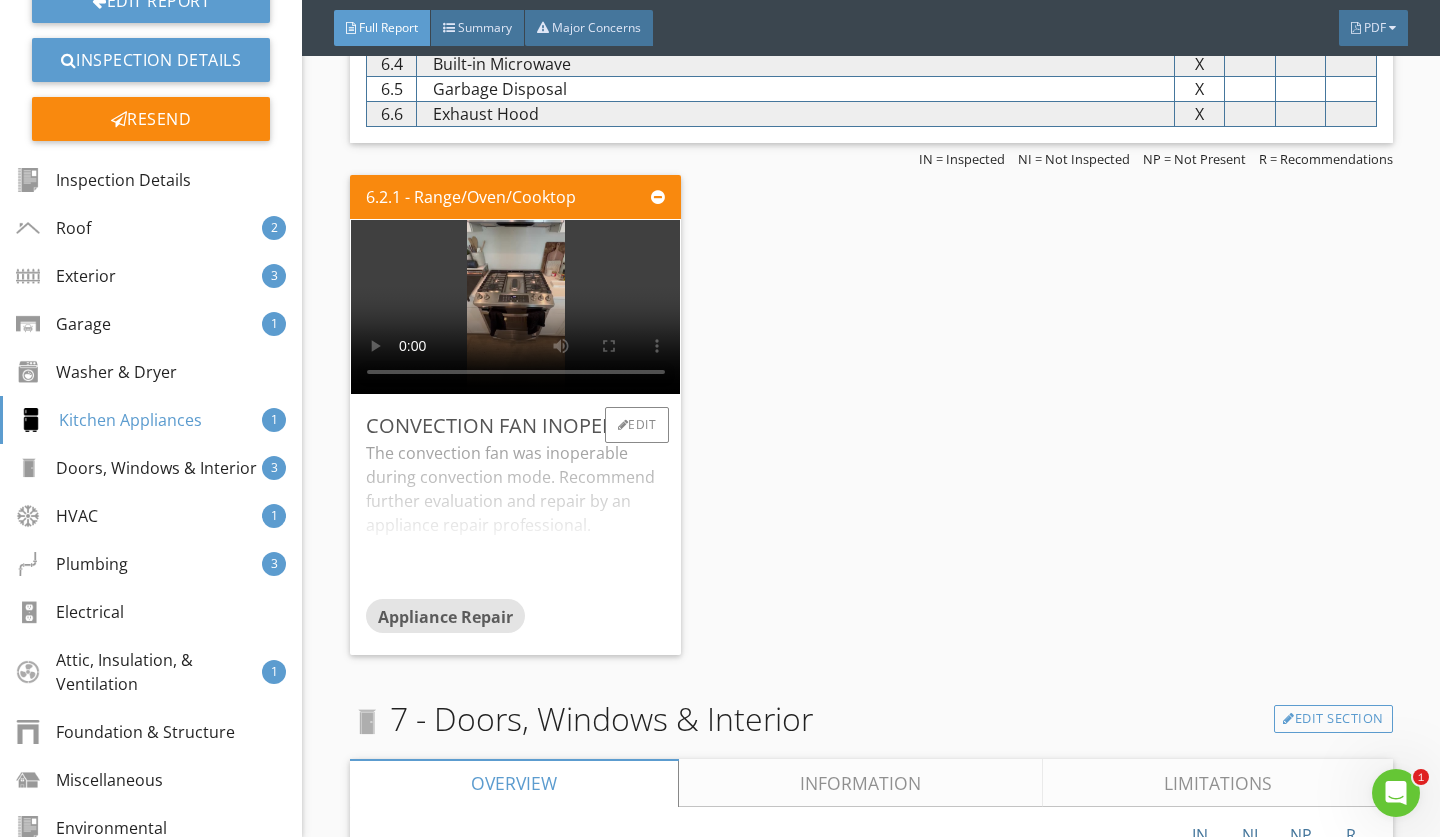 click on "The convection fan was inoperable during convection mode. Recommend further evaluation and repair by an appliance repair professional." at bounding box center (516, 520) 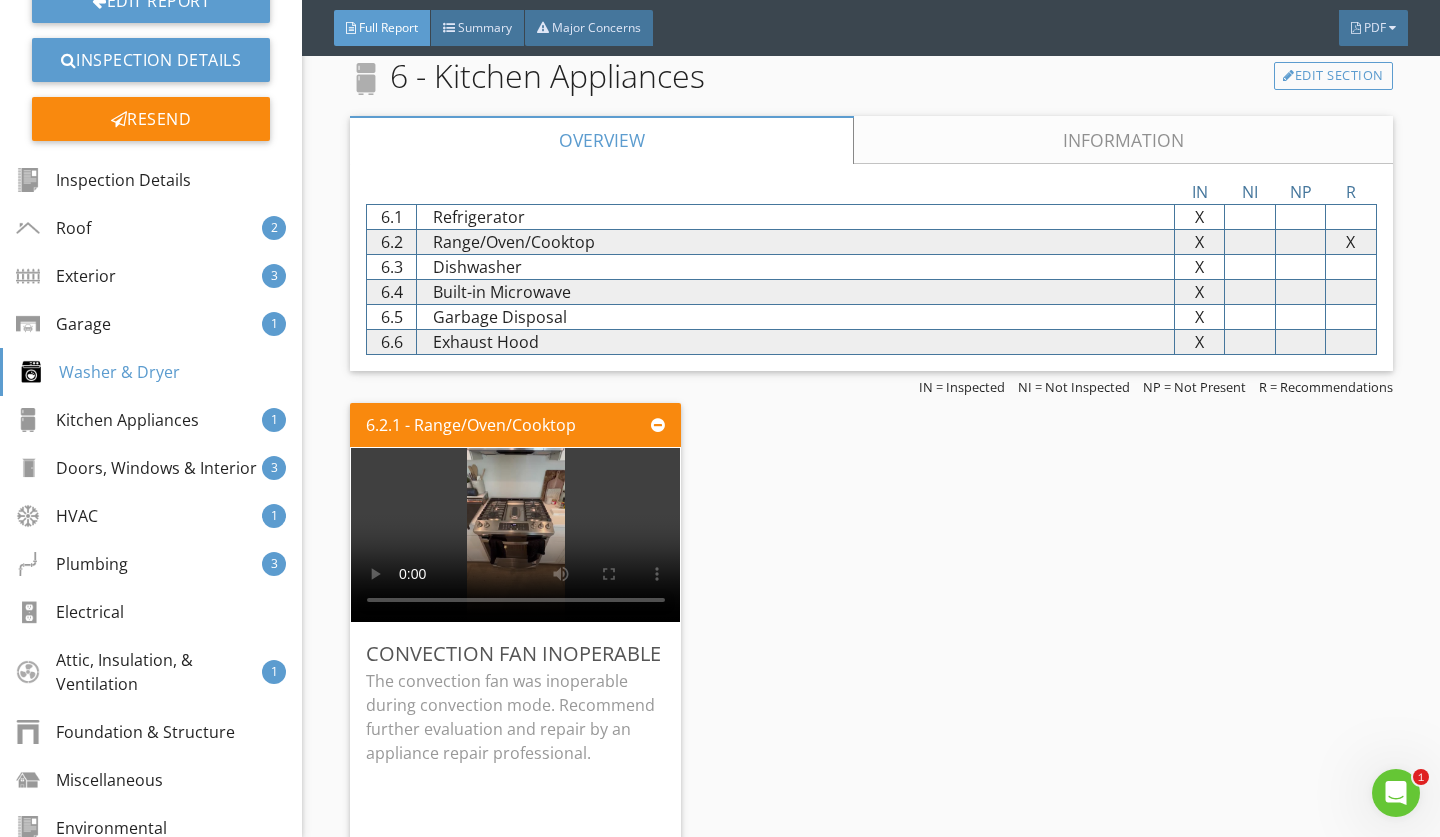 scroll, scrollTop: 7632, scrollLeft: 0, axis: vertical 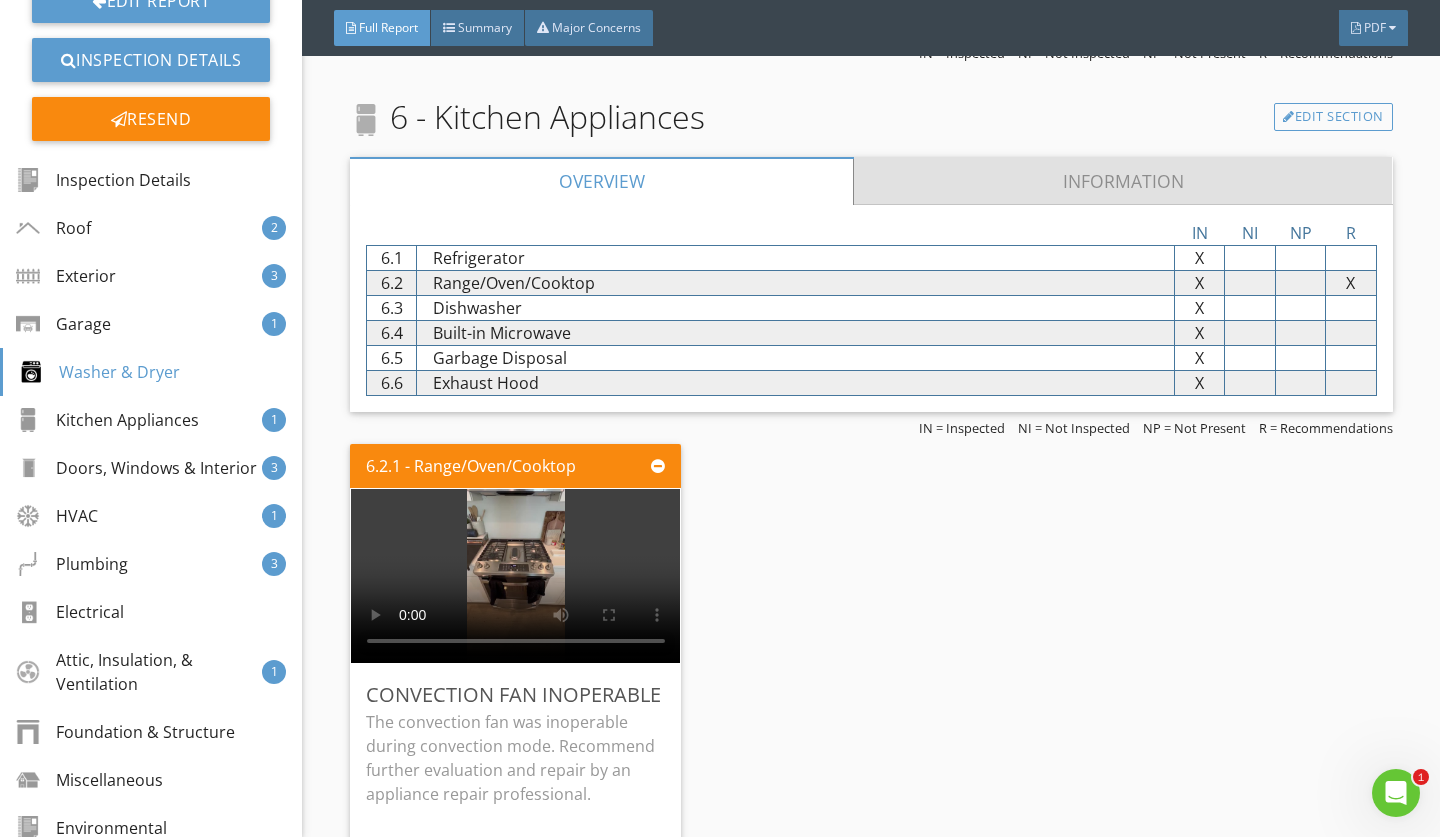 click on "Information" at bounding box center [1123, 181] 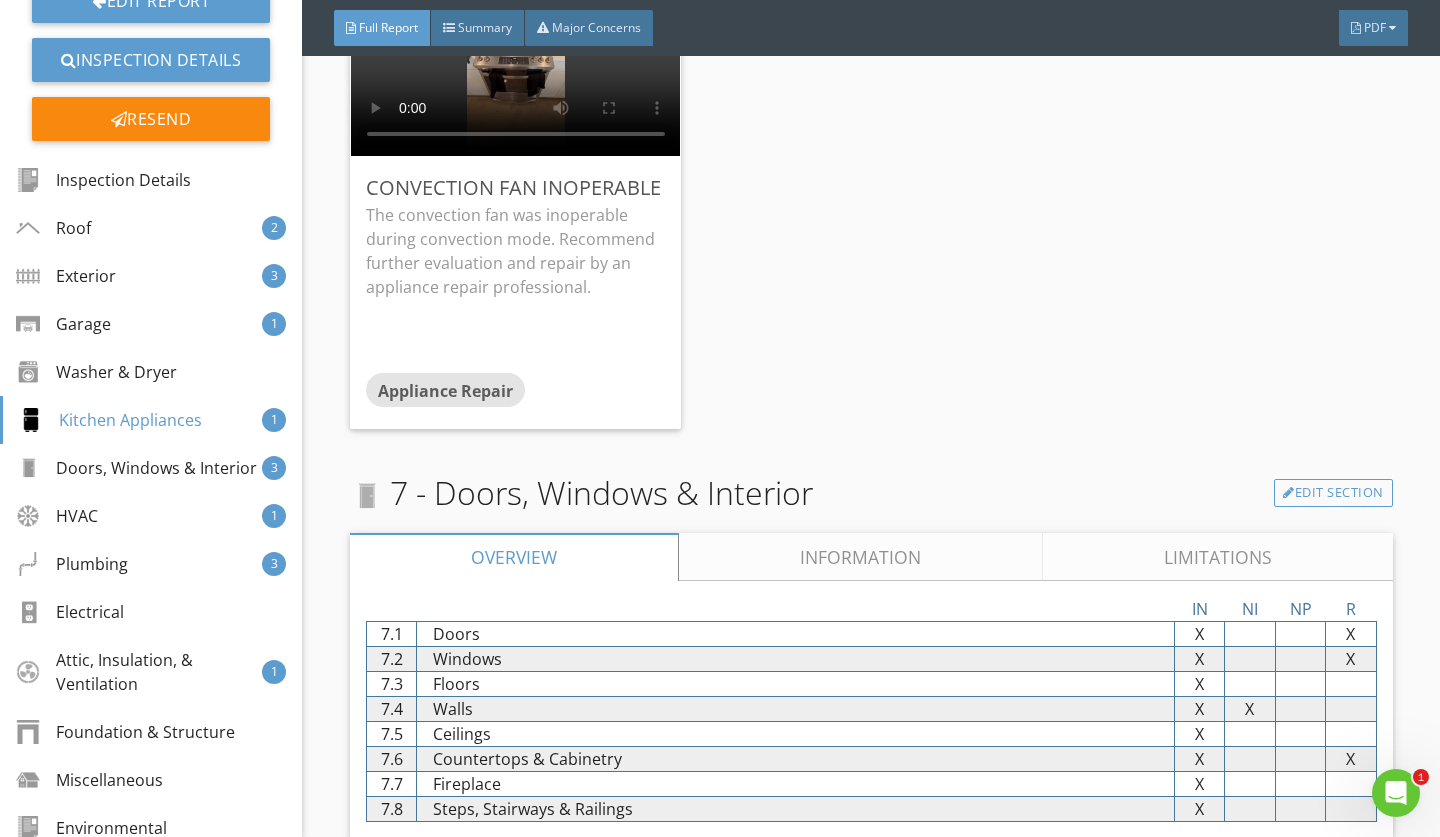 scroll, scrollTop: 11687, scrollLeft: 0, axis: vertical 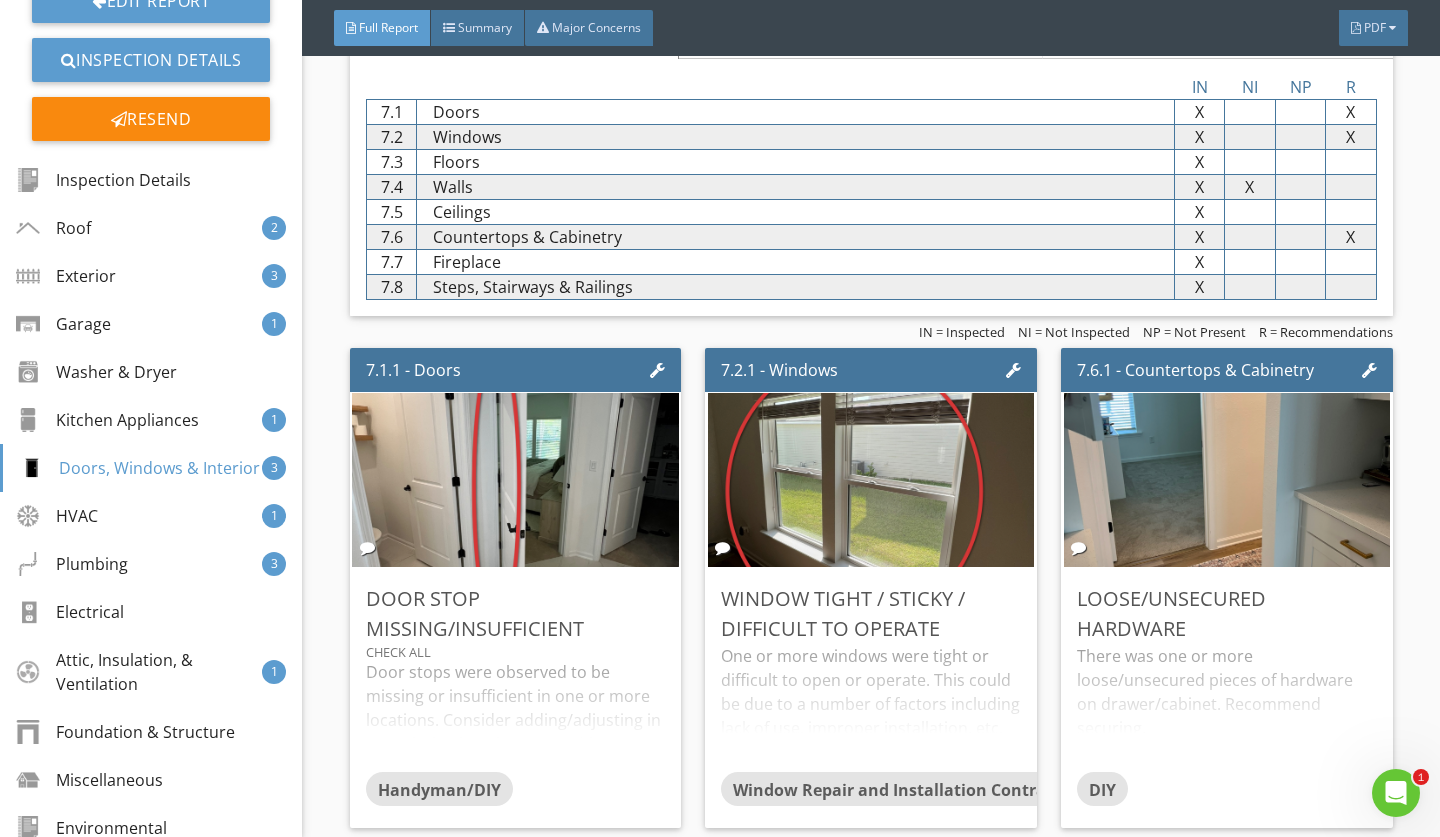 click on "Information" at bounding box center (861, 35) 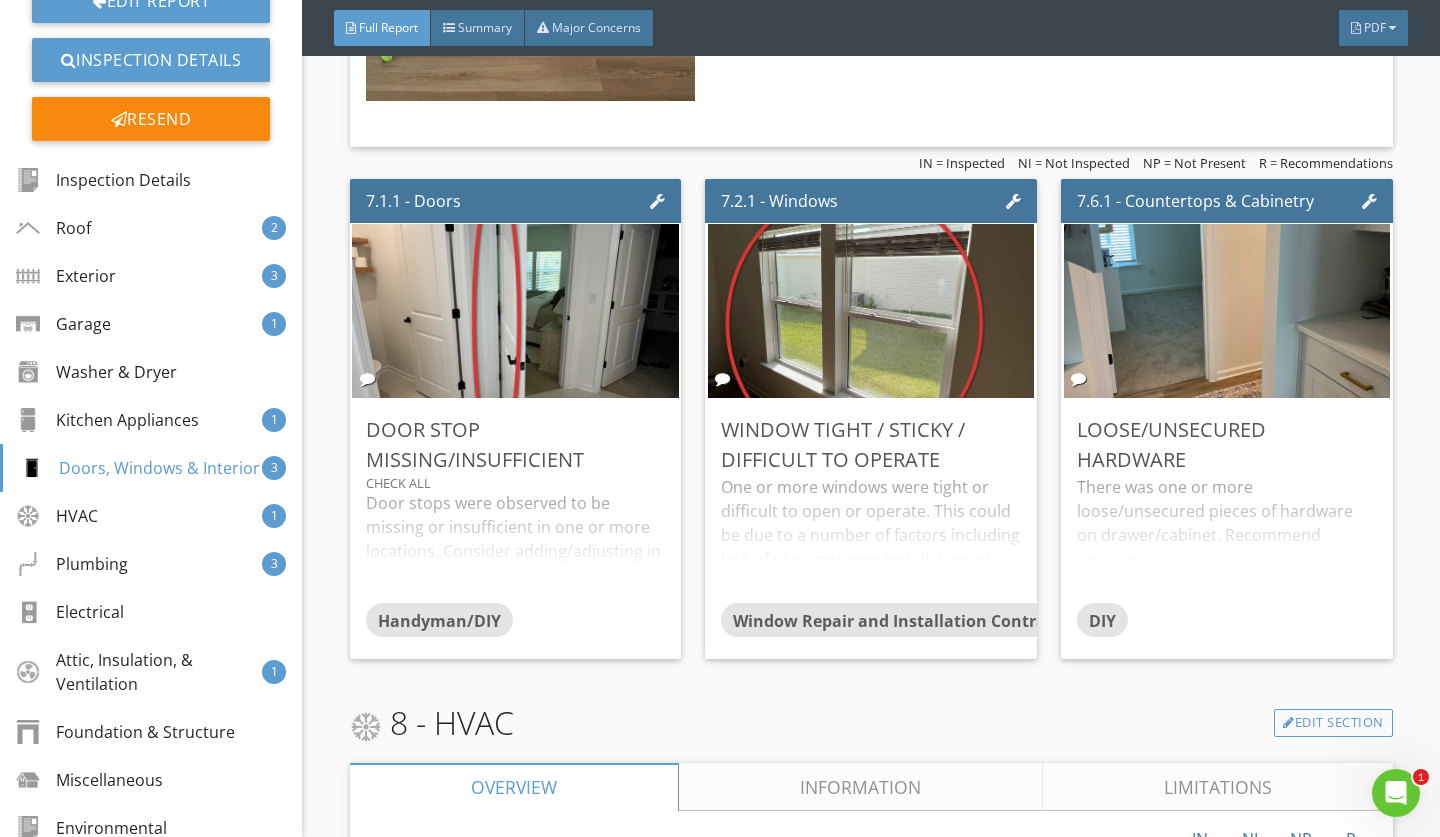 scroll, scrollTop: 13130, scrollLeft: 0, axis: vertical 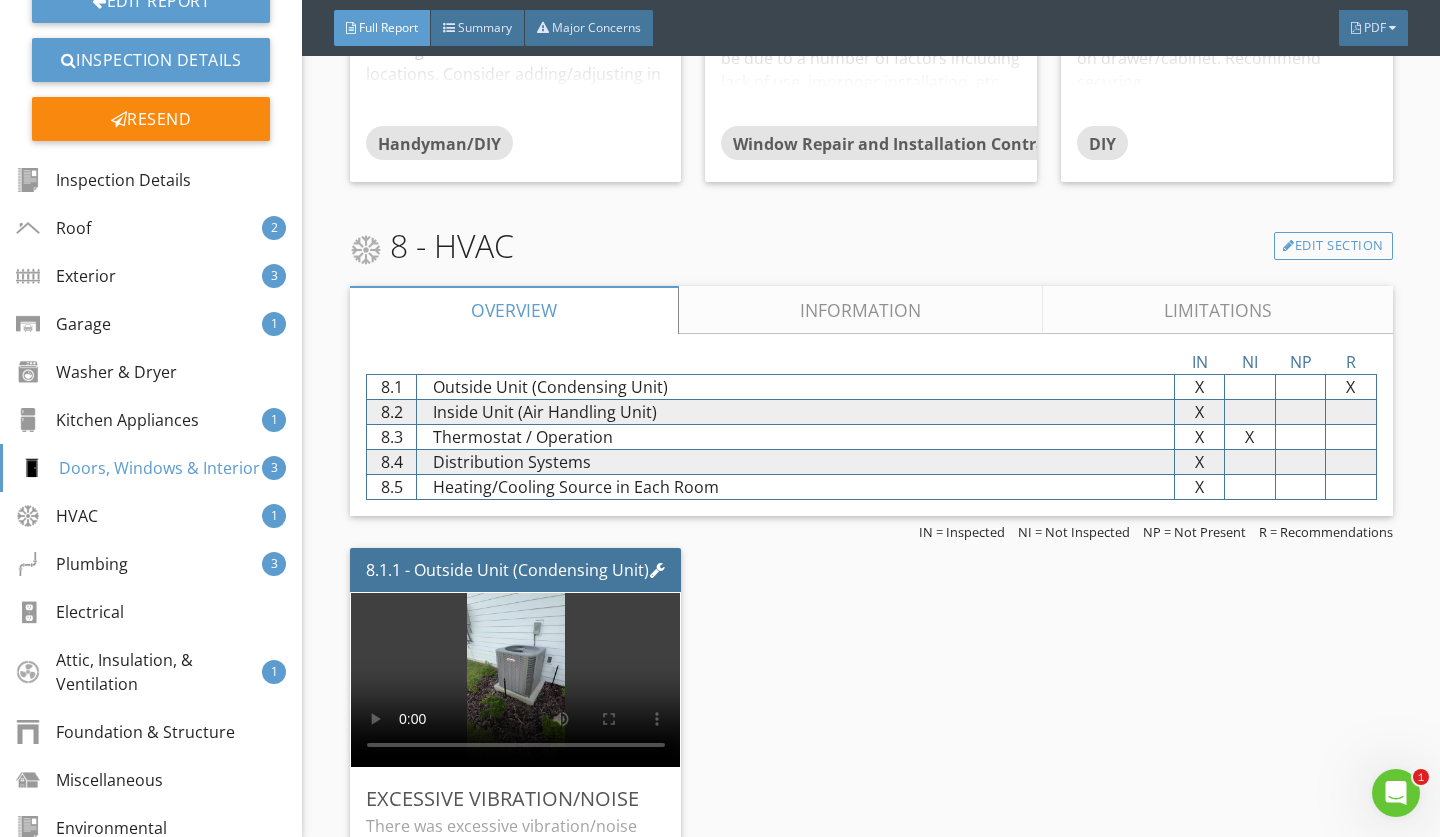 click on "Information" at bounding box center [861, 310] 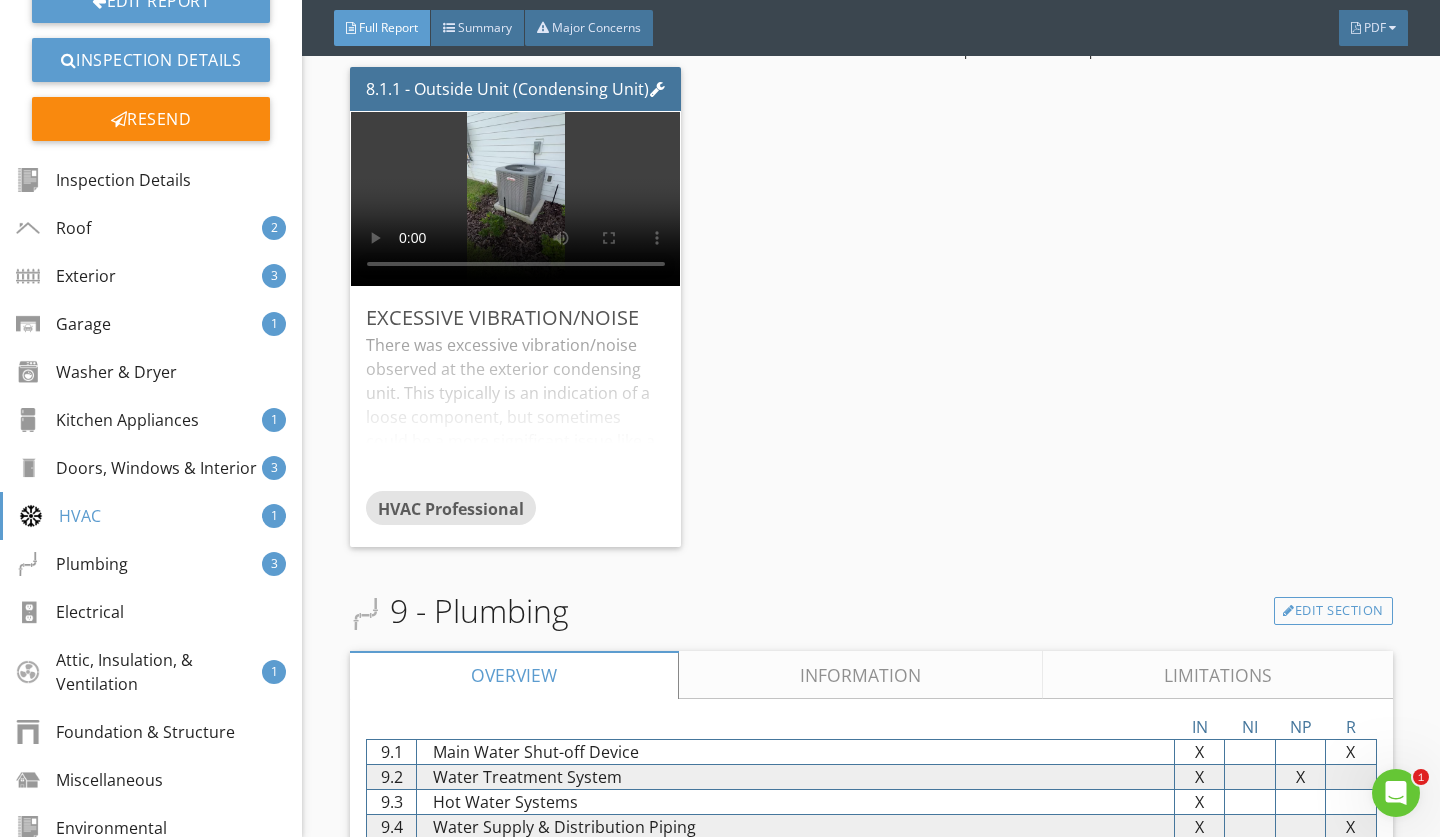 scroll, scrollTop: 16279, scrollLeft: 0, axis: vertical 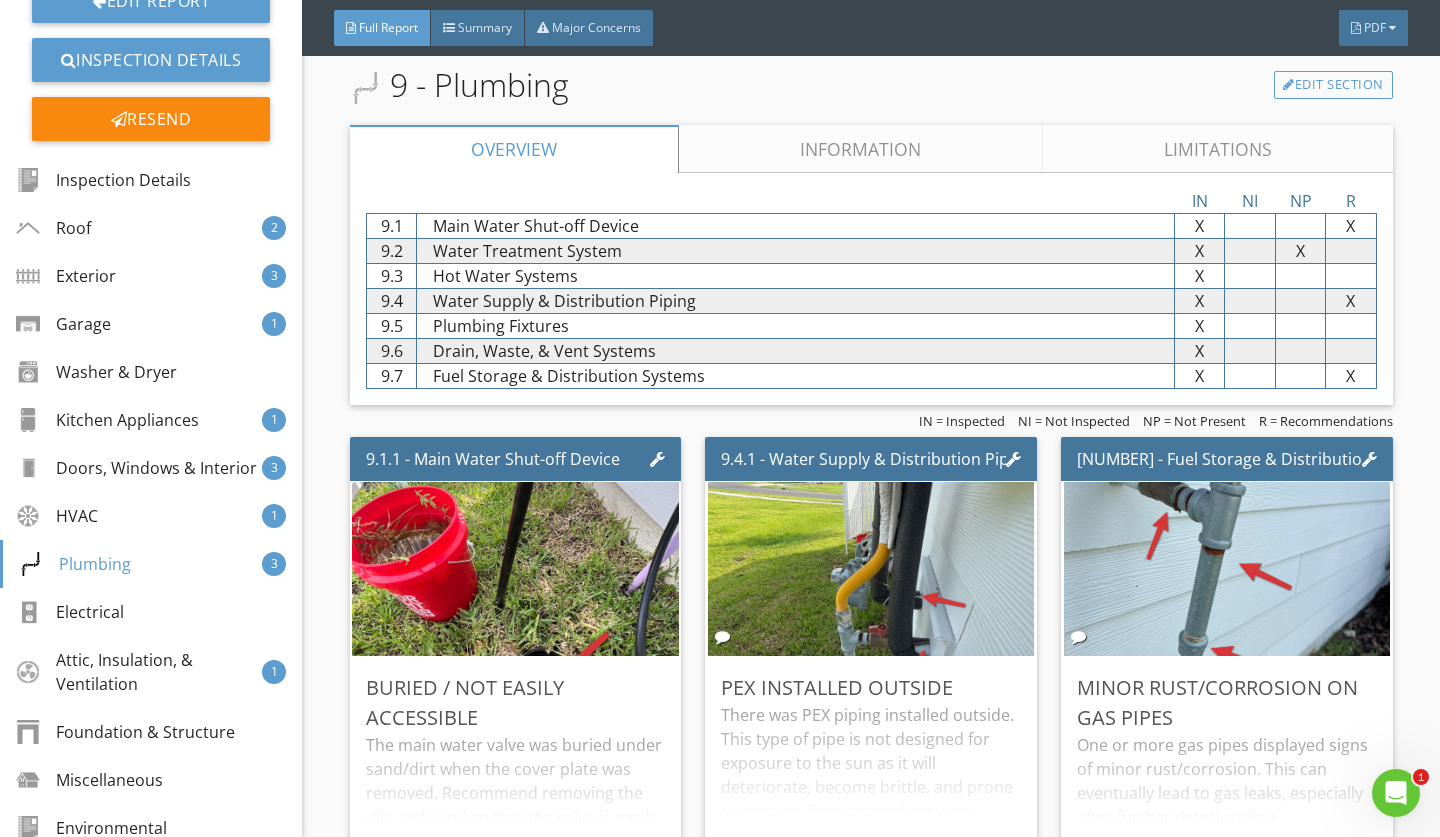 click on "Information" at bounding box center [861, 149] 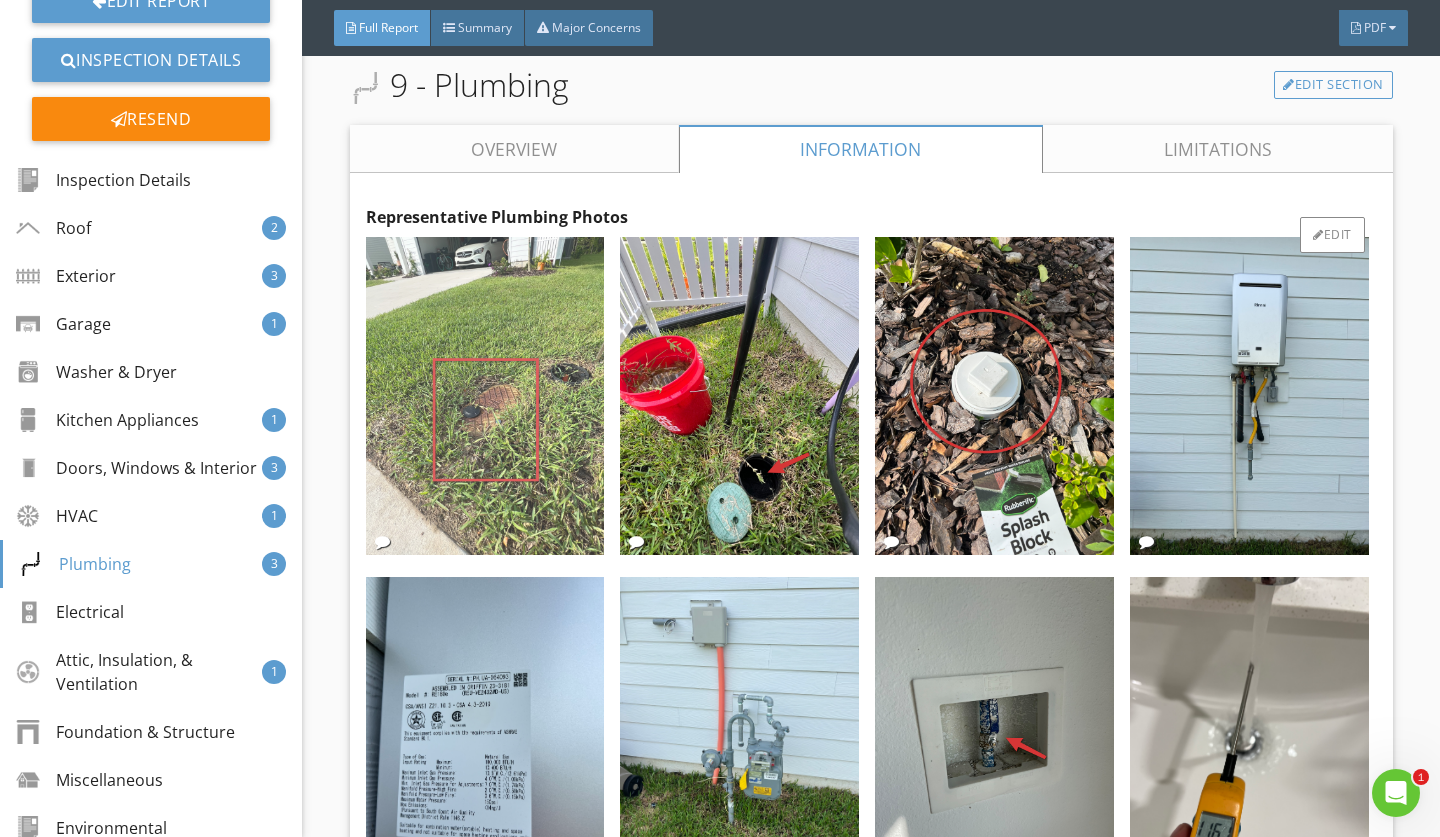 click at bounding box center [485, 396] 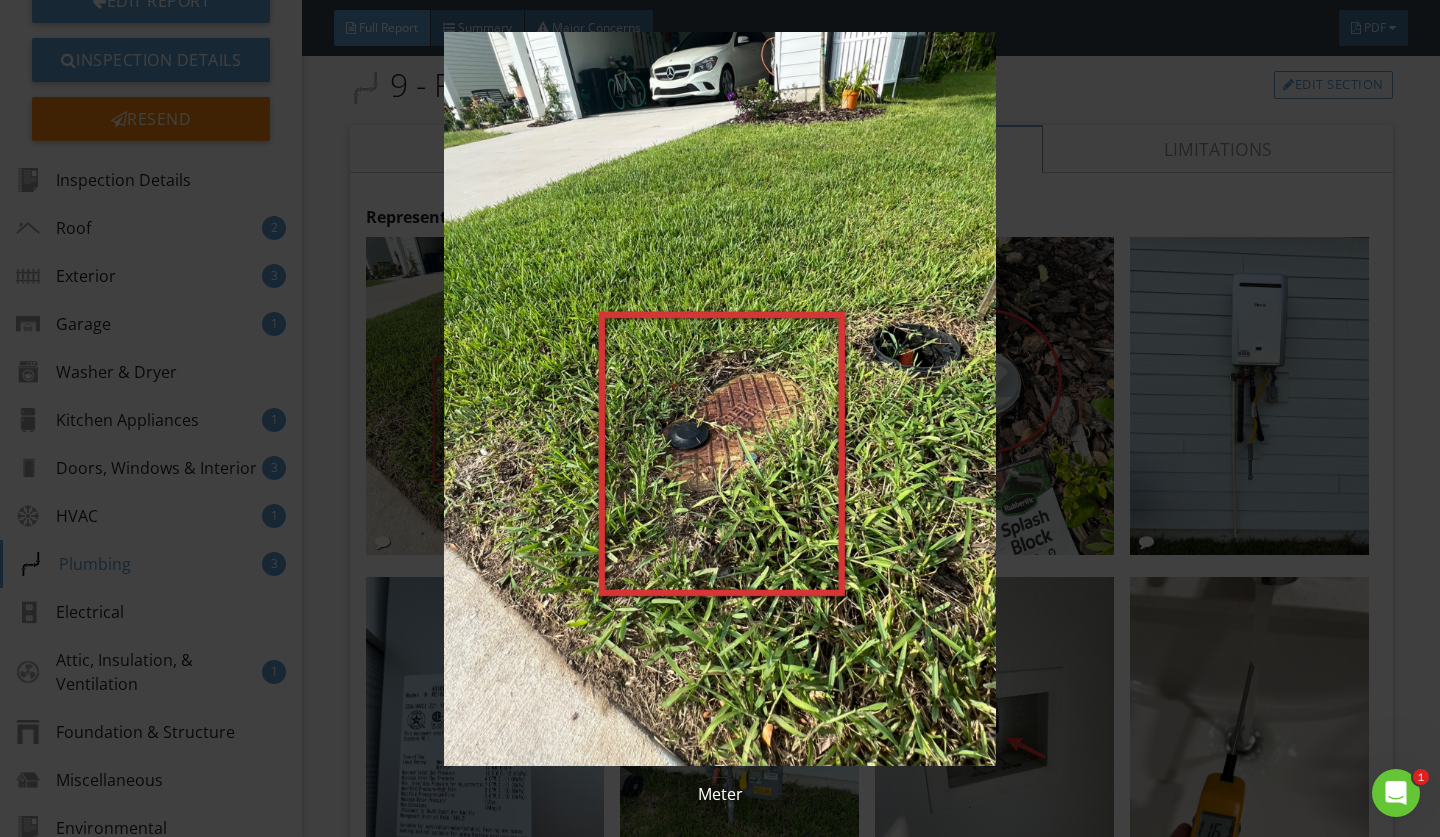 click at bounding box center [719, 399] 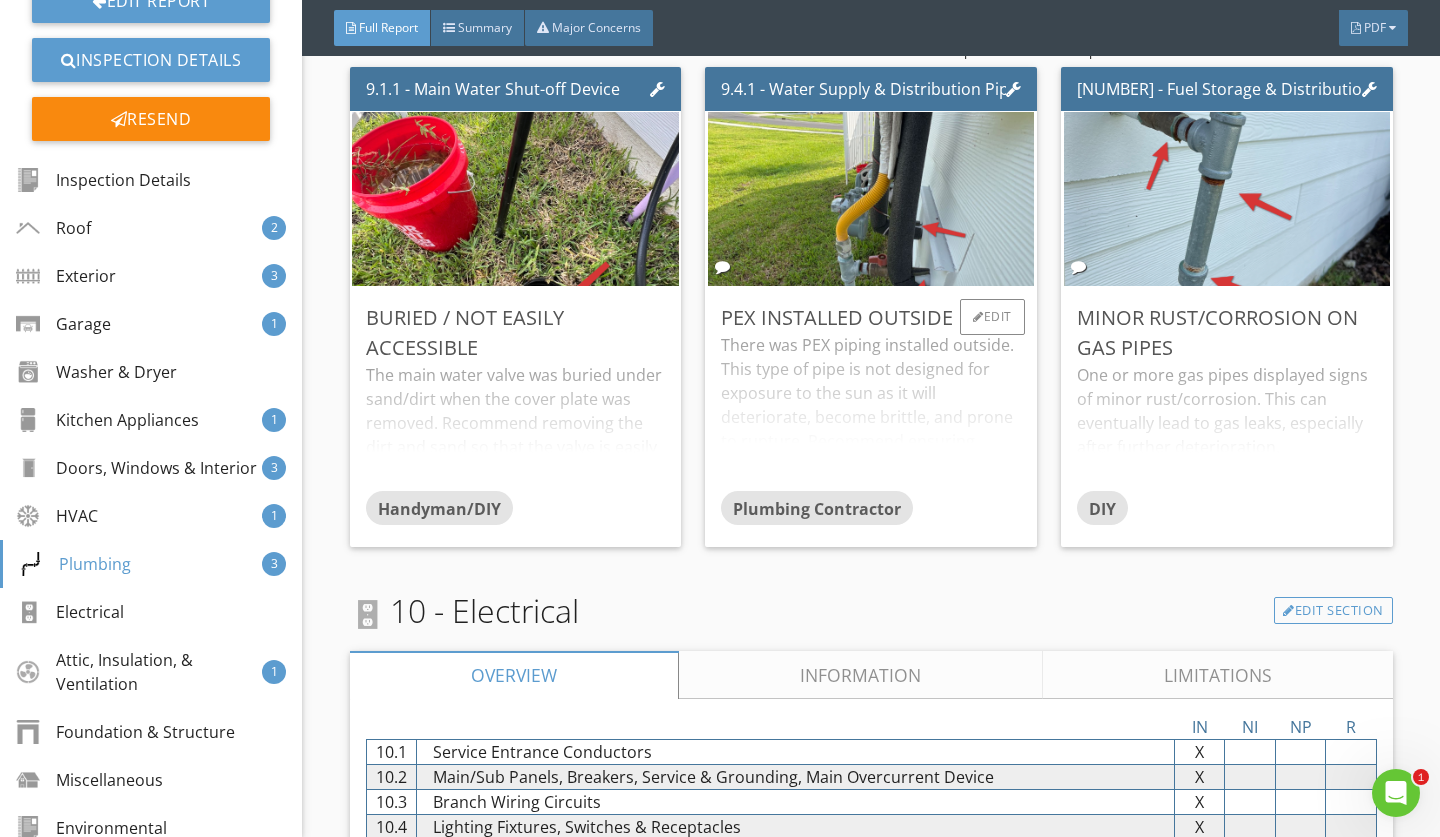 scroll, scrollTop: 19740, scrollLeft: 0, axis: vertical 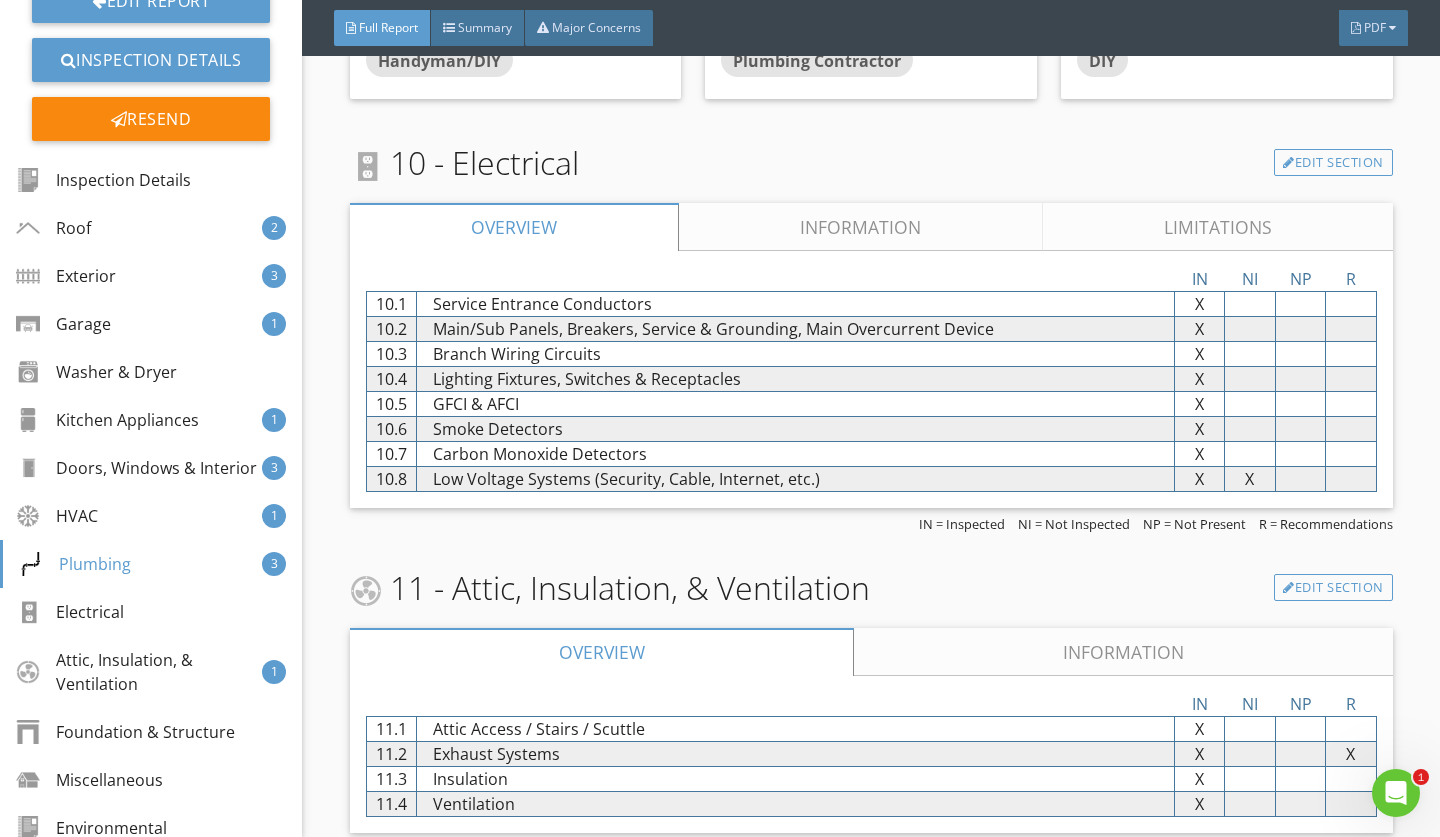 click on "Information" at bounding box center [861, 227] 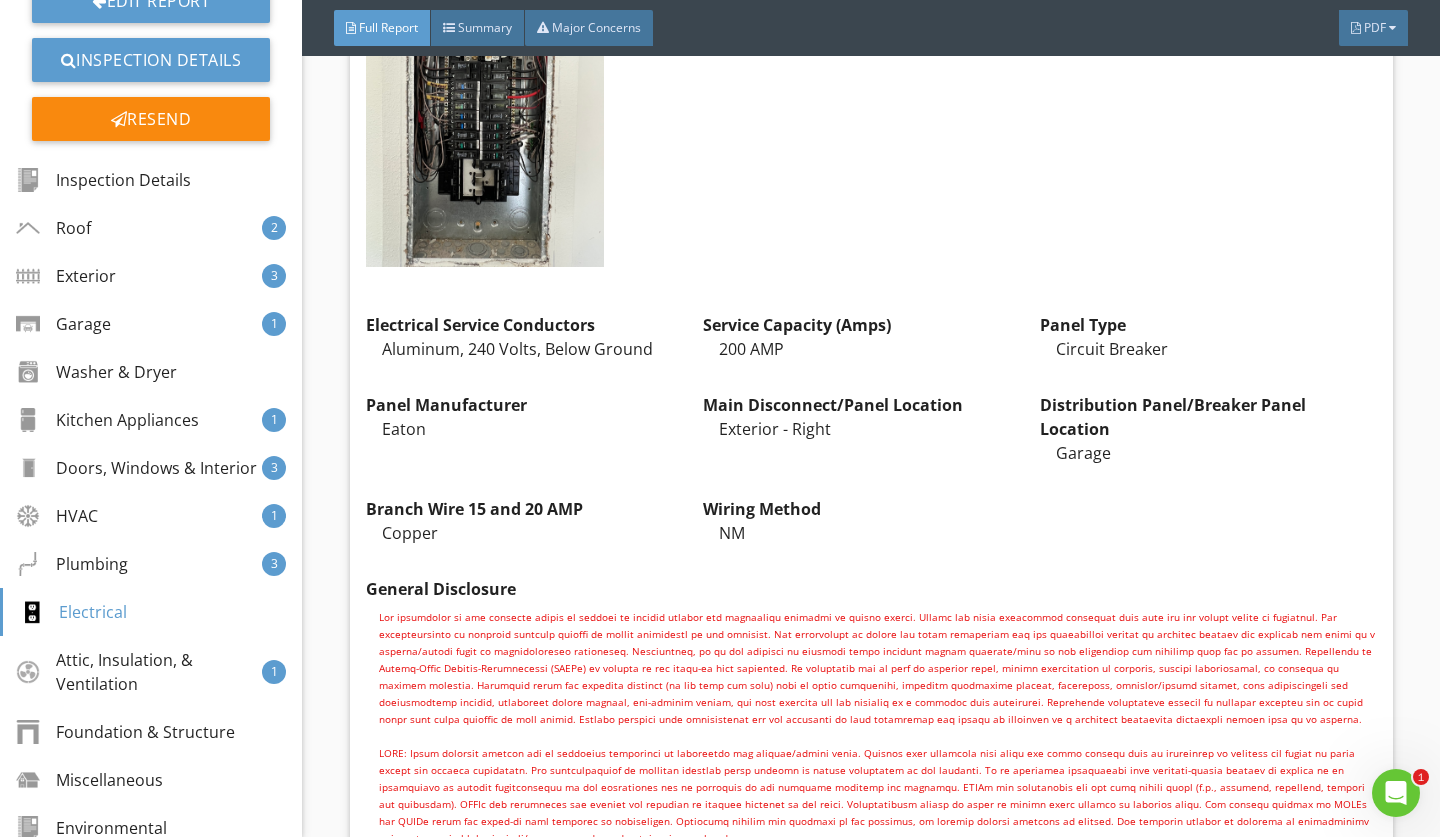 scroll, scrollTop: 21349, scrollLeft: 0, axis: vertical 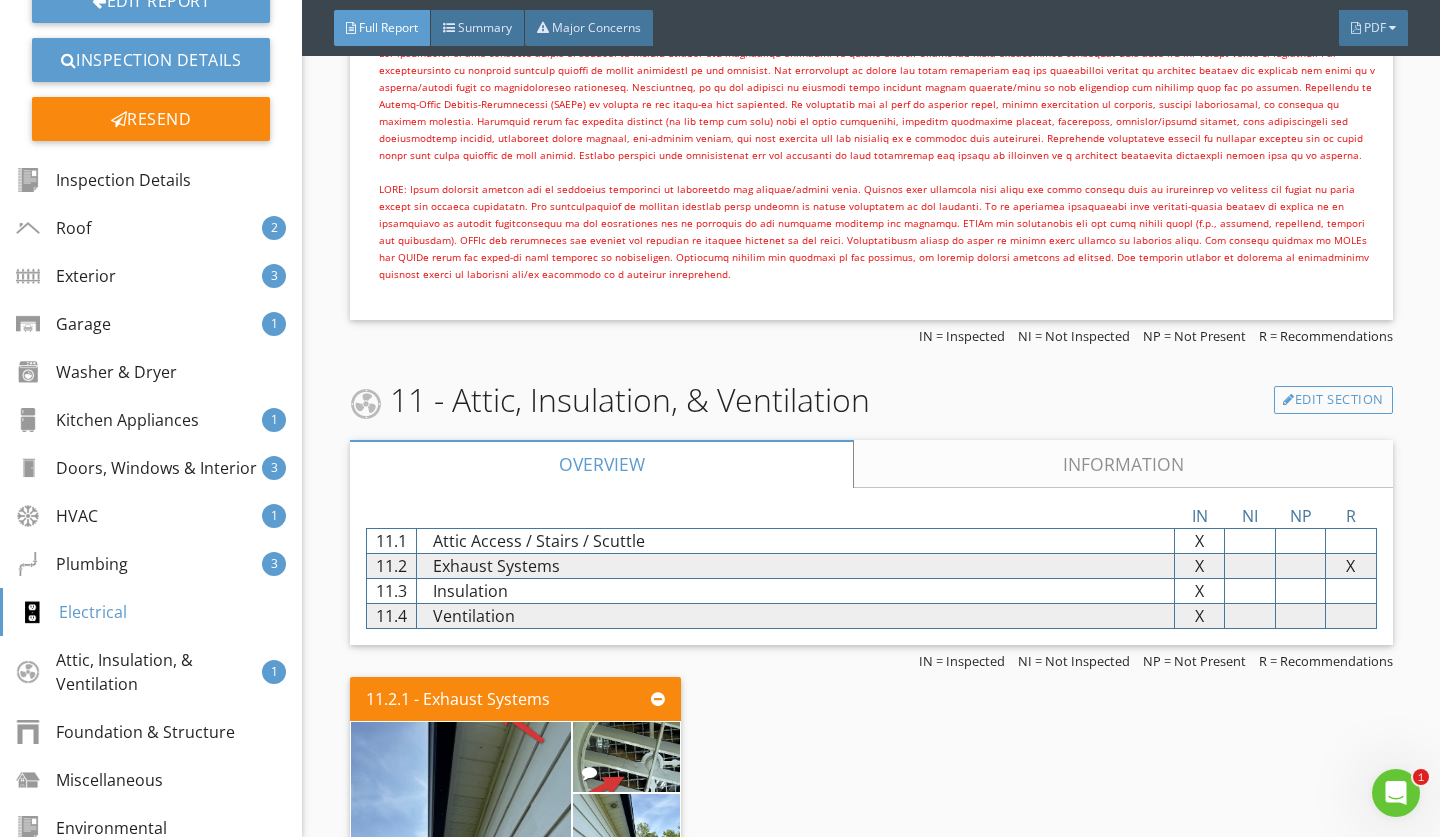 click on "Information" at bounding box center [1123, 464] 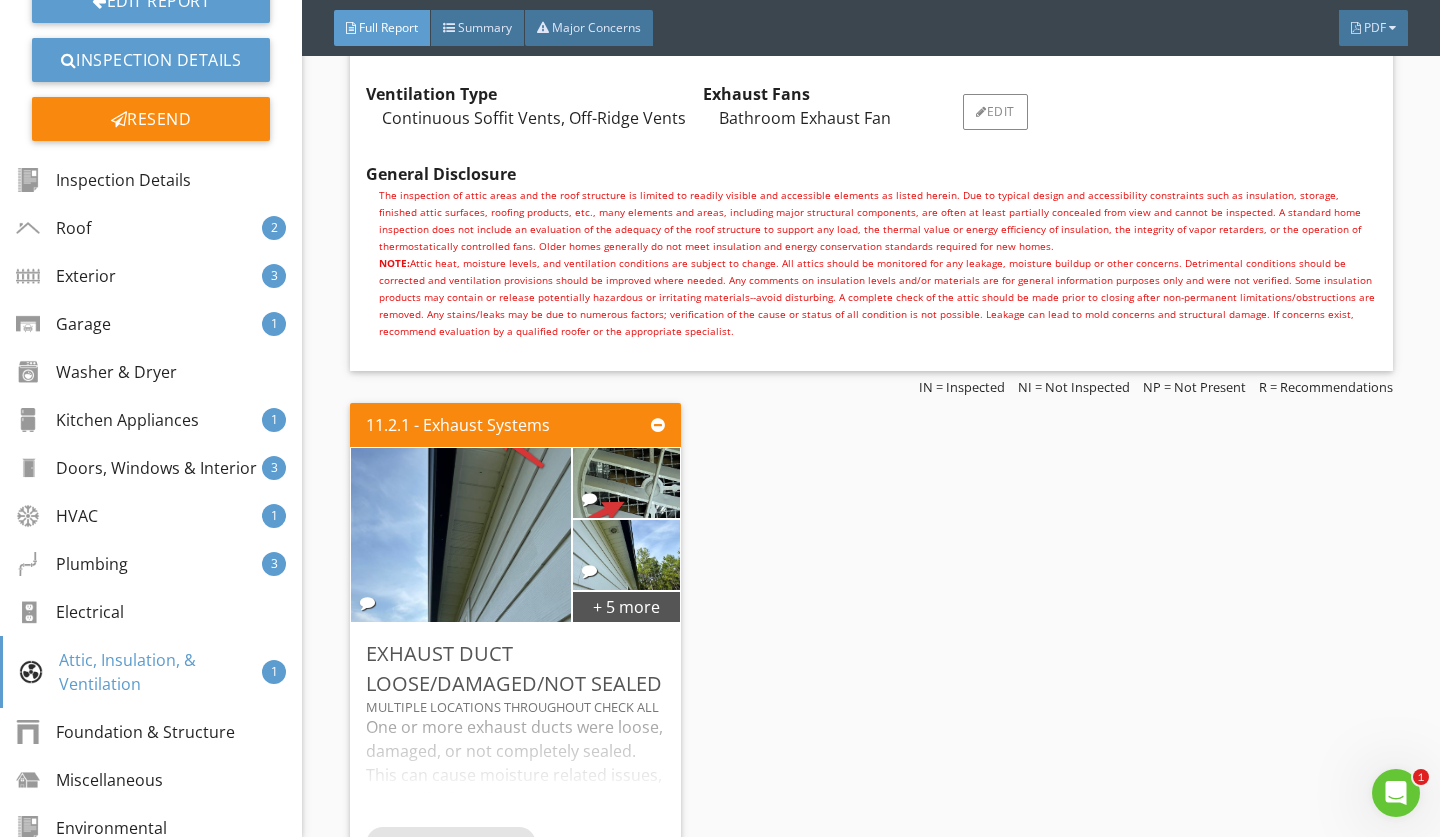 scroll, scrollTop: 23629, scrollLeft: 0, axis: vertical 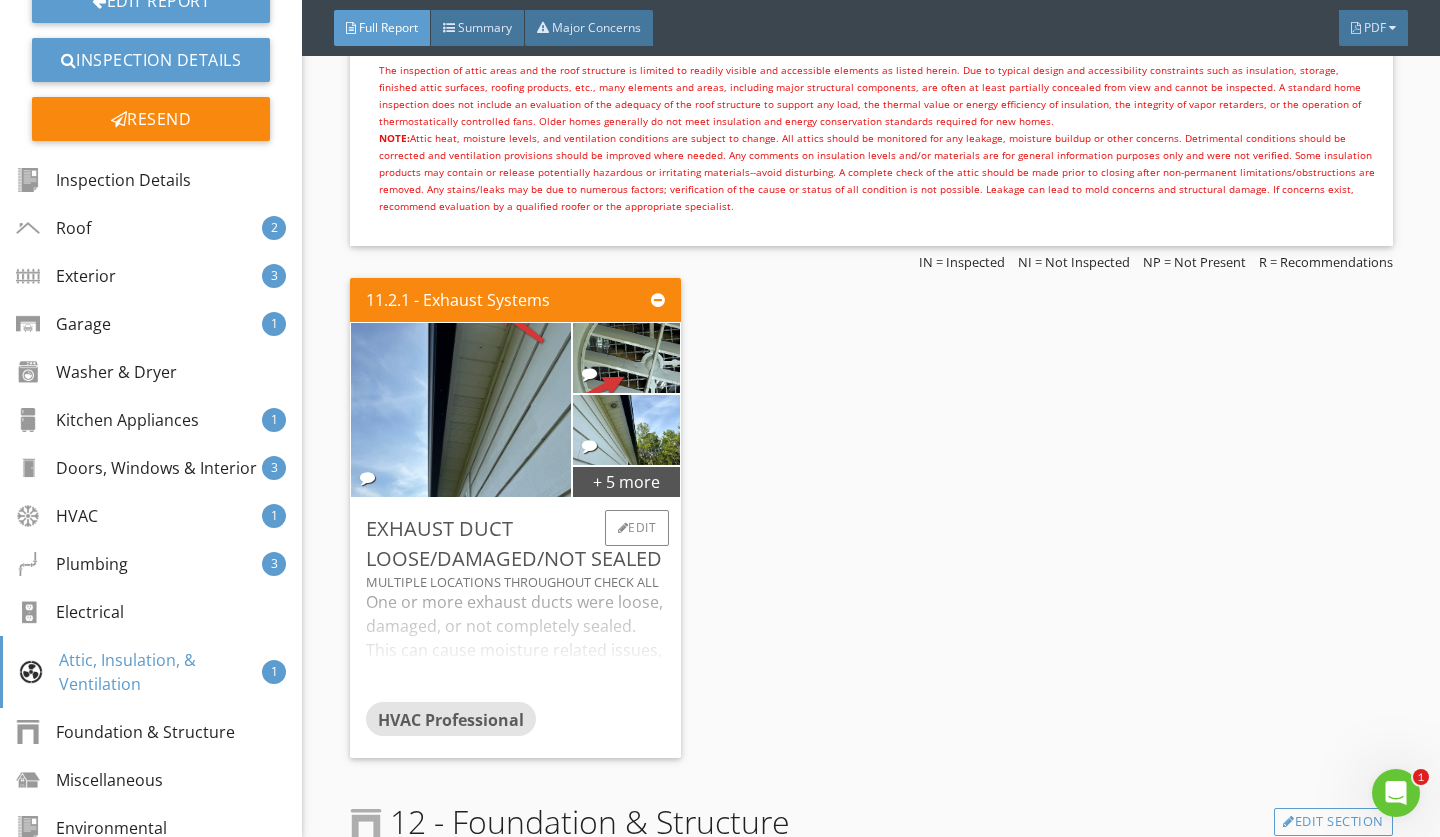 click on "One or more exhaust ducts were loose, damaged, or not completely sealed. This can cause moisture related issues, especially if the fans are used frequently. Recommend having a qualified contractor repair ducts to fully terminate all vents to the exterior." at bounding box center [516, 646] 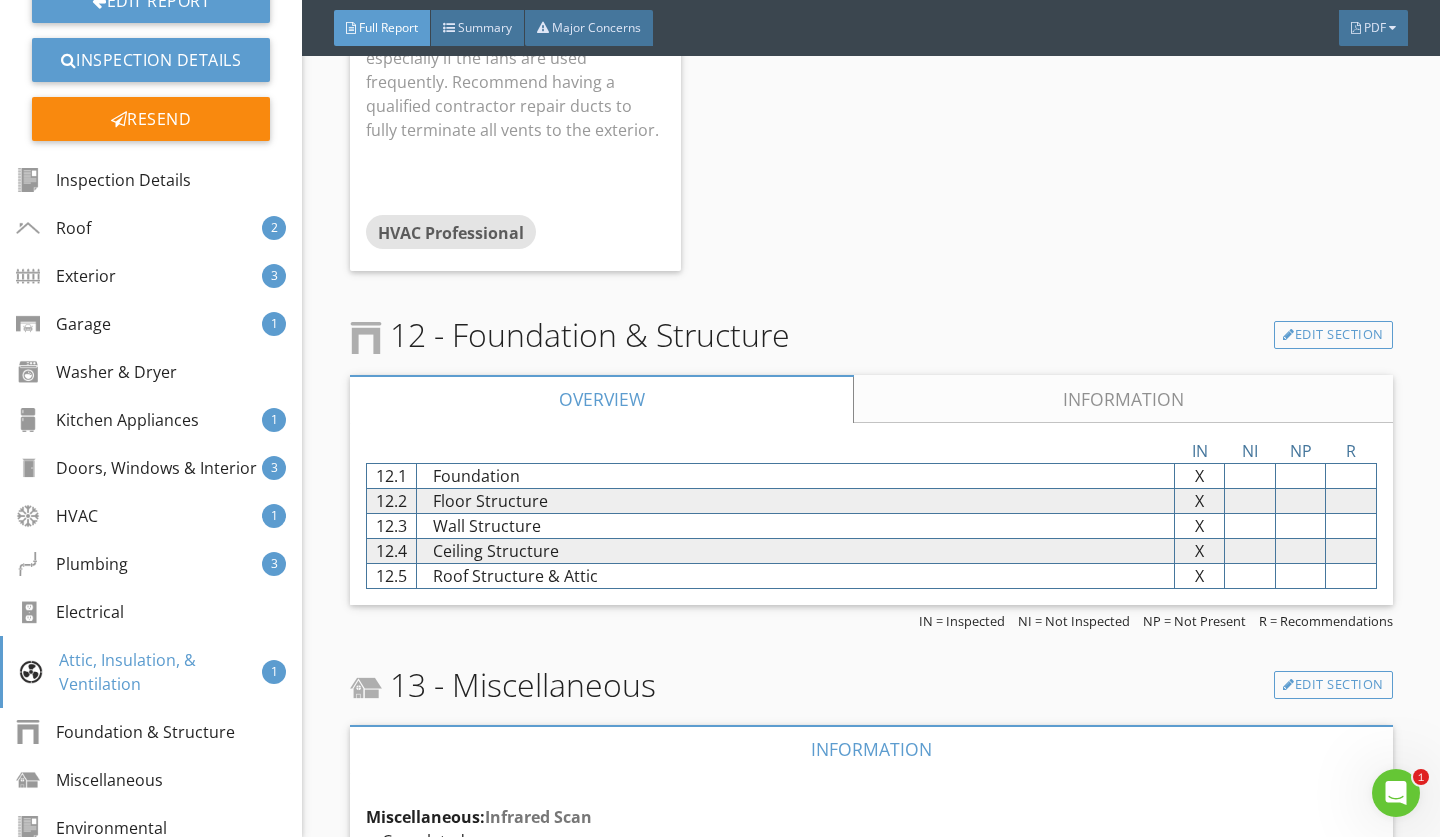 scroll, scrollTop: 24240, scrollLeft: 0, axis: vertical 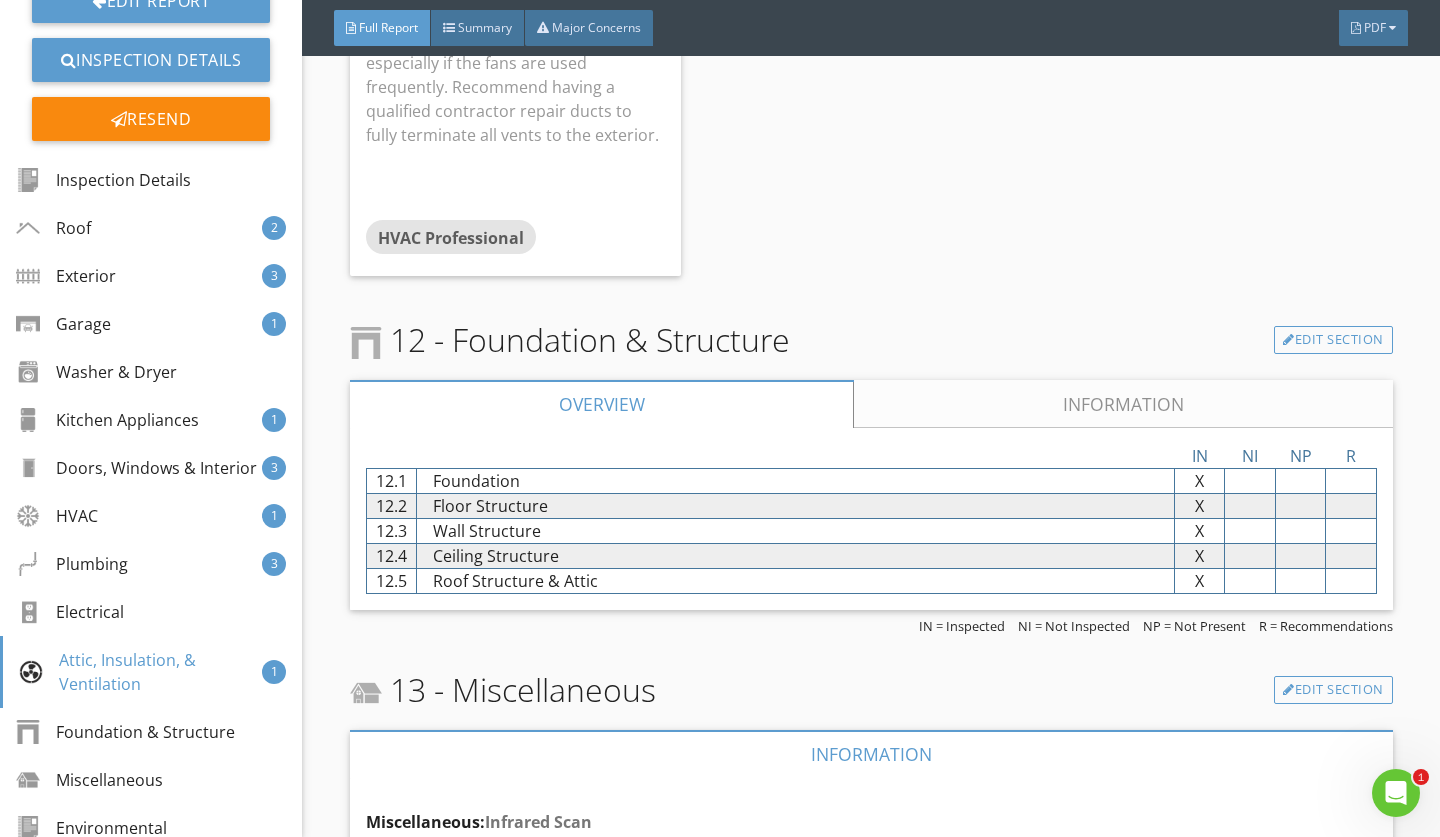 click on "Information" at bounding box center [1123, 404] 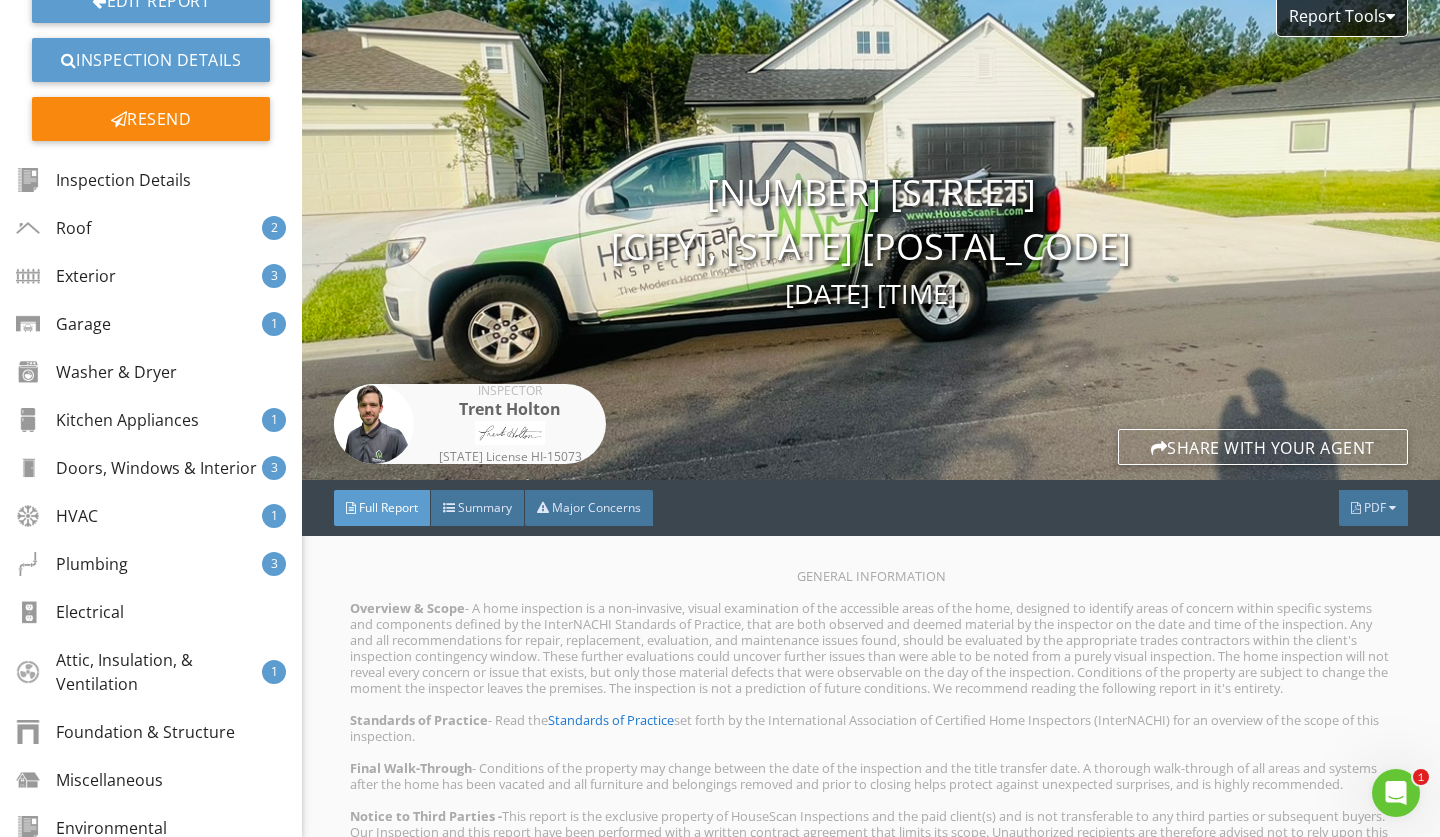 scroll, scrollTop: 0, scrollLeft: 0, axis: both 